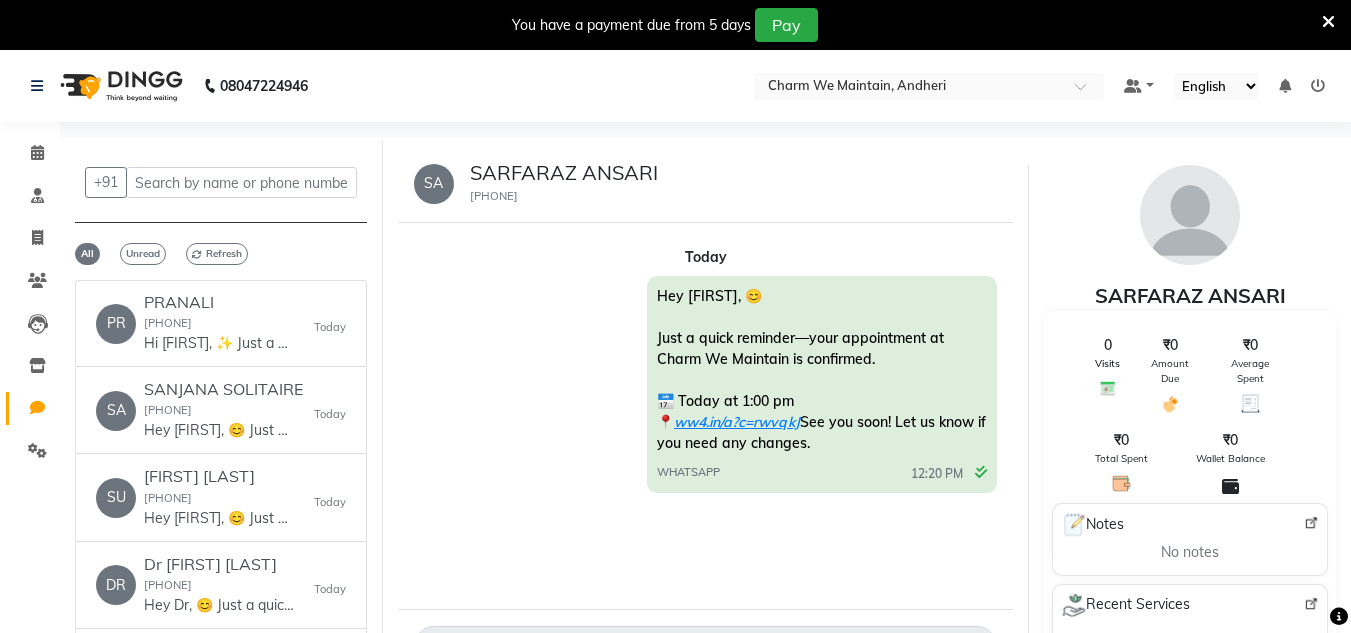 scroll, scrollTop: 0, scrollLeft: 0, axis: both 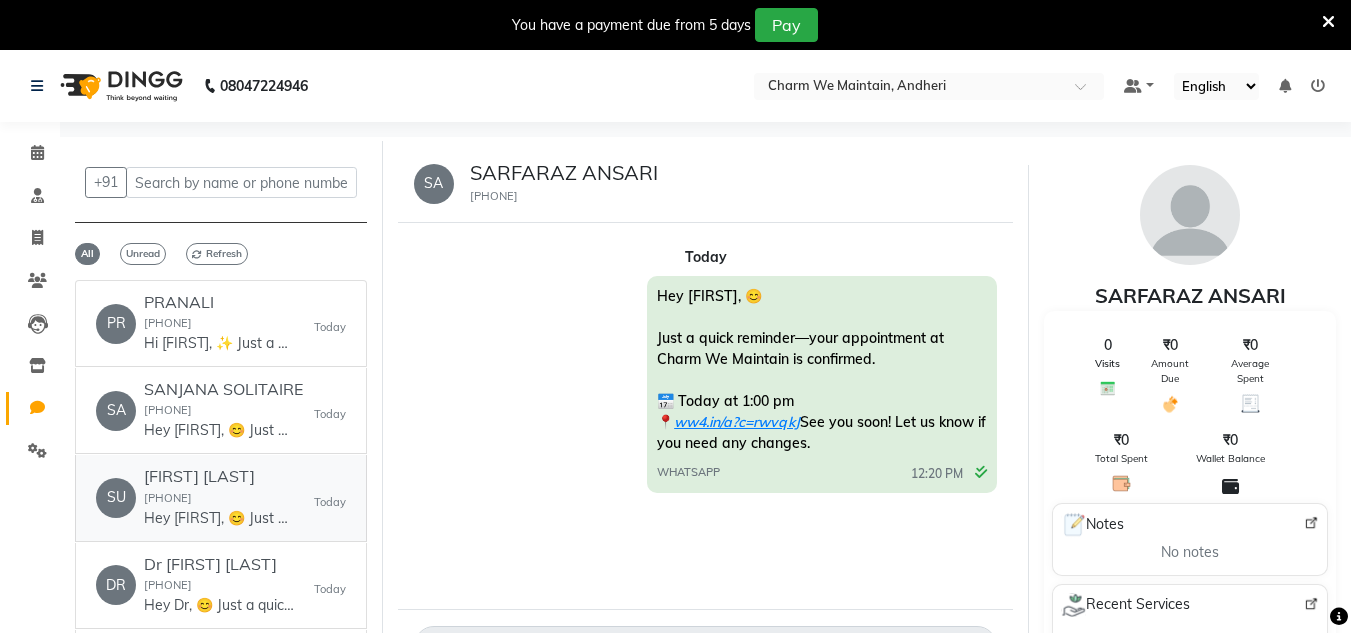 click on "[FIRST] [LAST]" 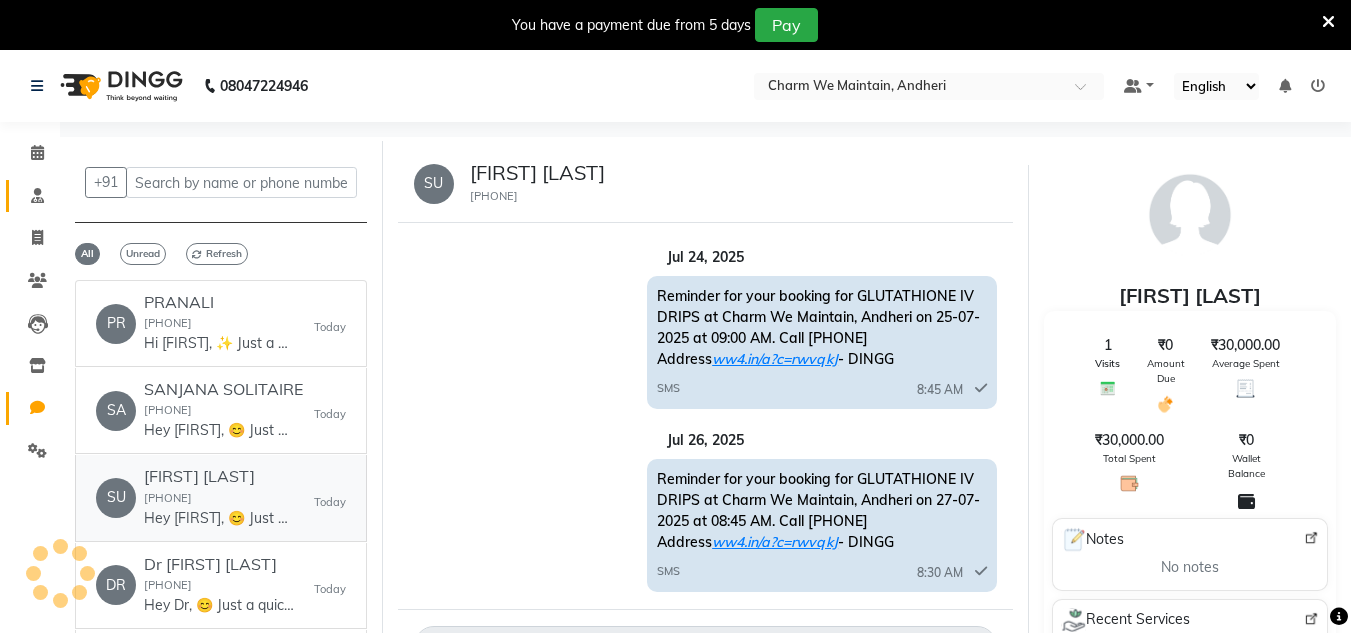 scroll, scrollTop: 789, scrollLeft: 0, axis: vertical 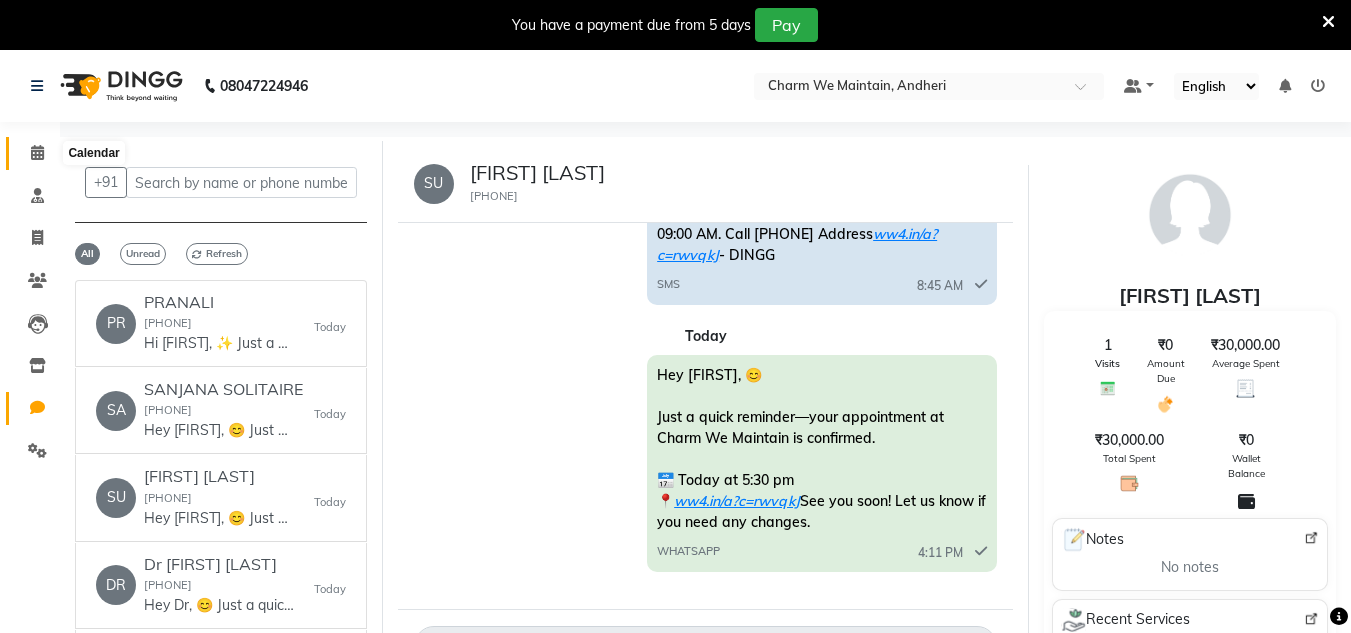 click 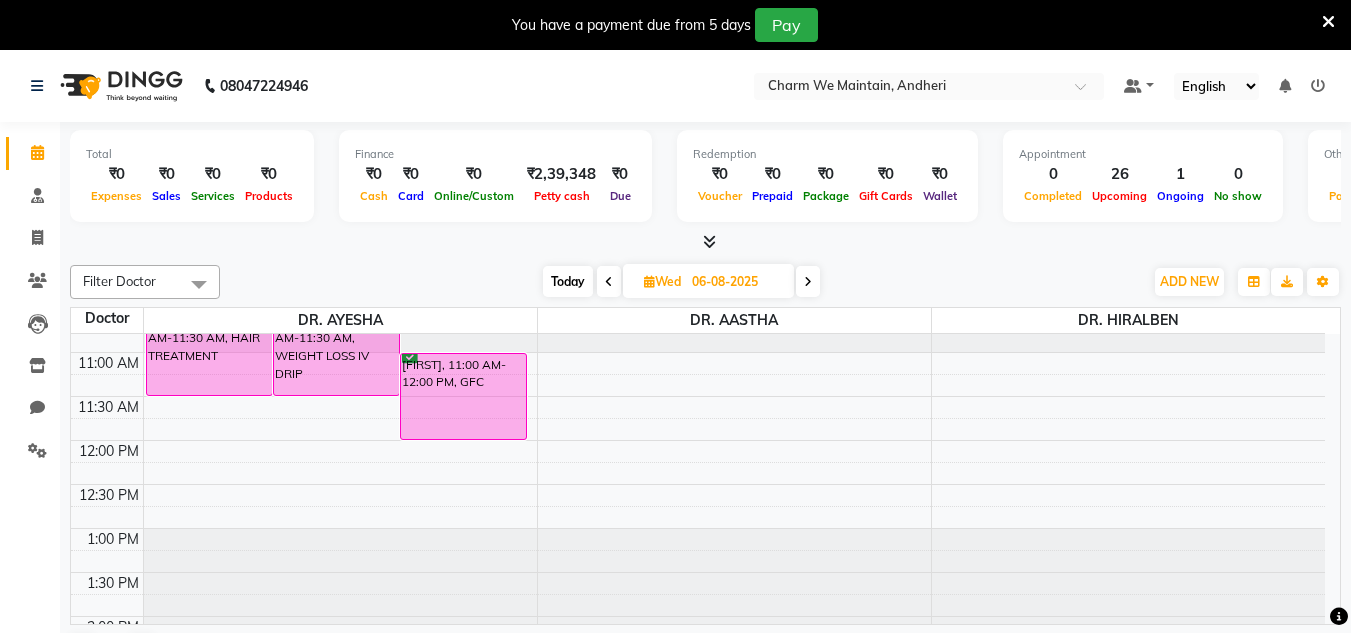 scroll, scrollTop: 247, scrollLeft: 0, axis: vertical 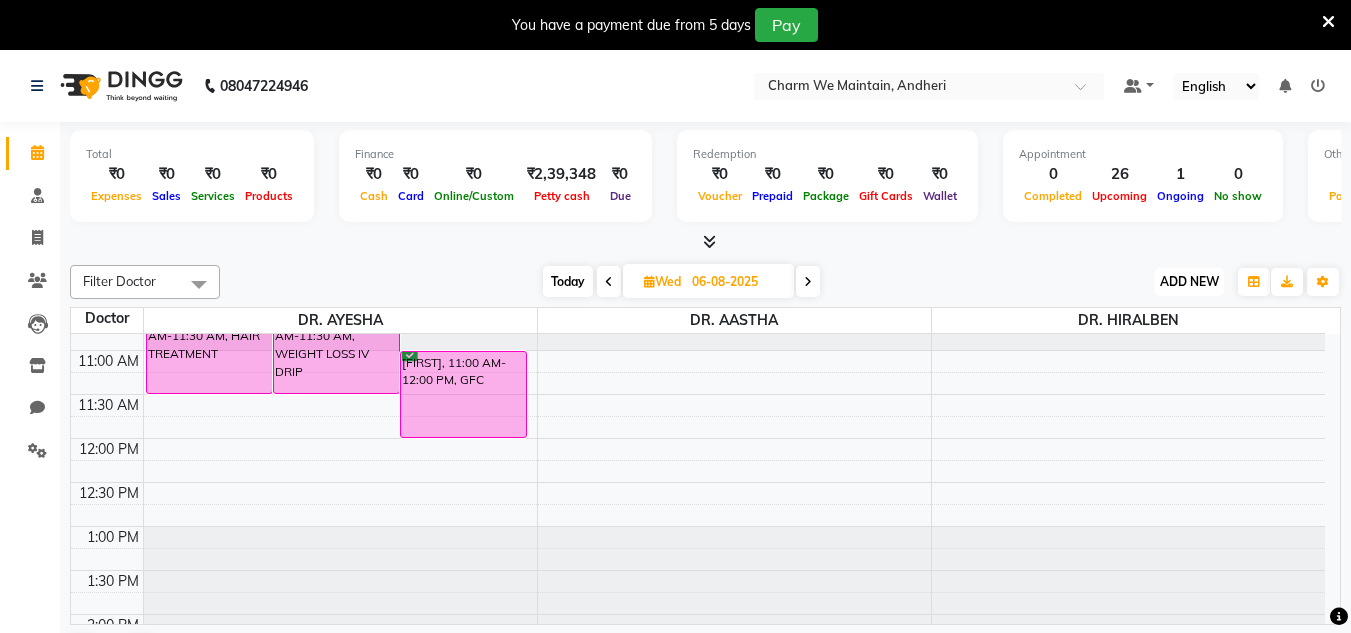 click on "ADD NEW" at bounding box center (1189, 281) 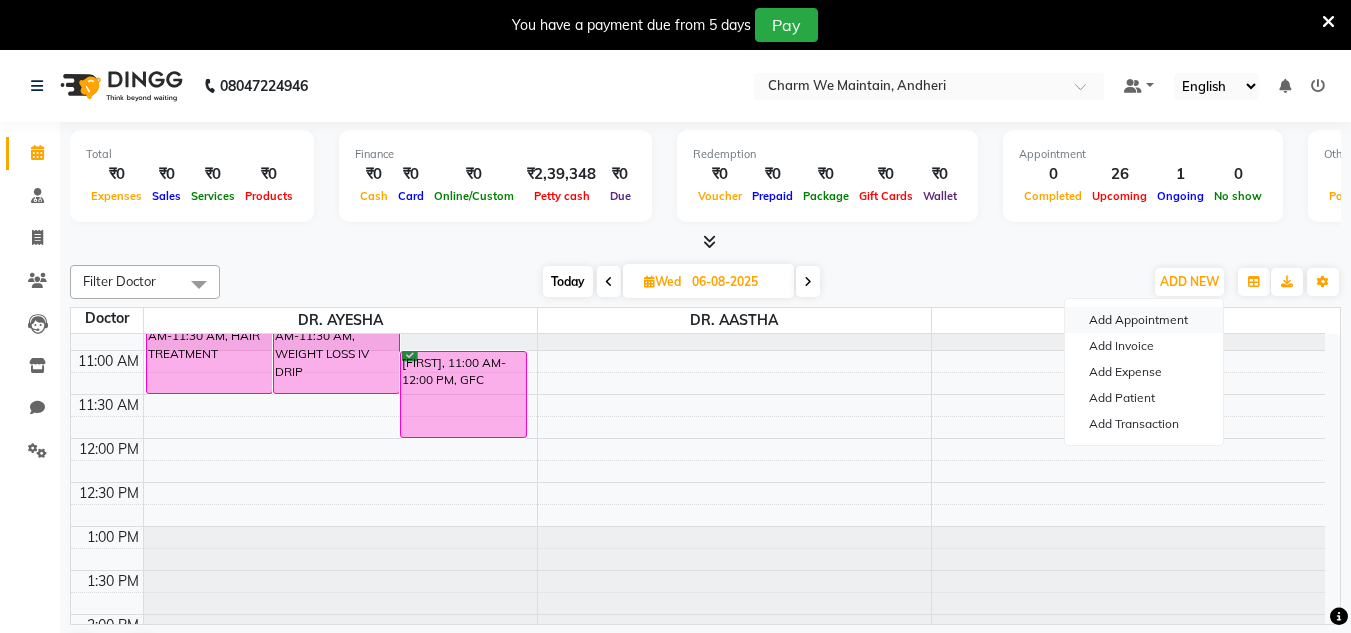 click on "Add Appointment" at bounding box center [1144, 320] 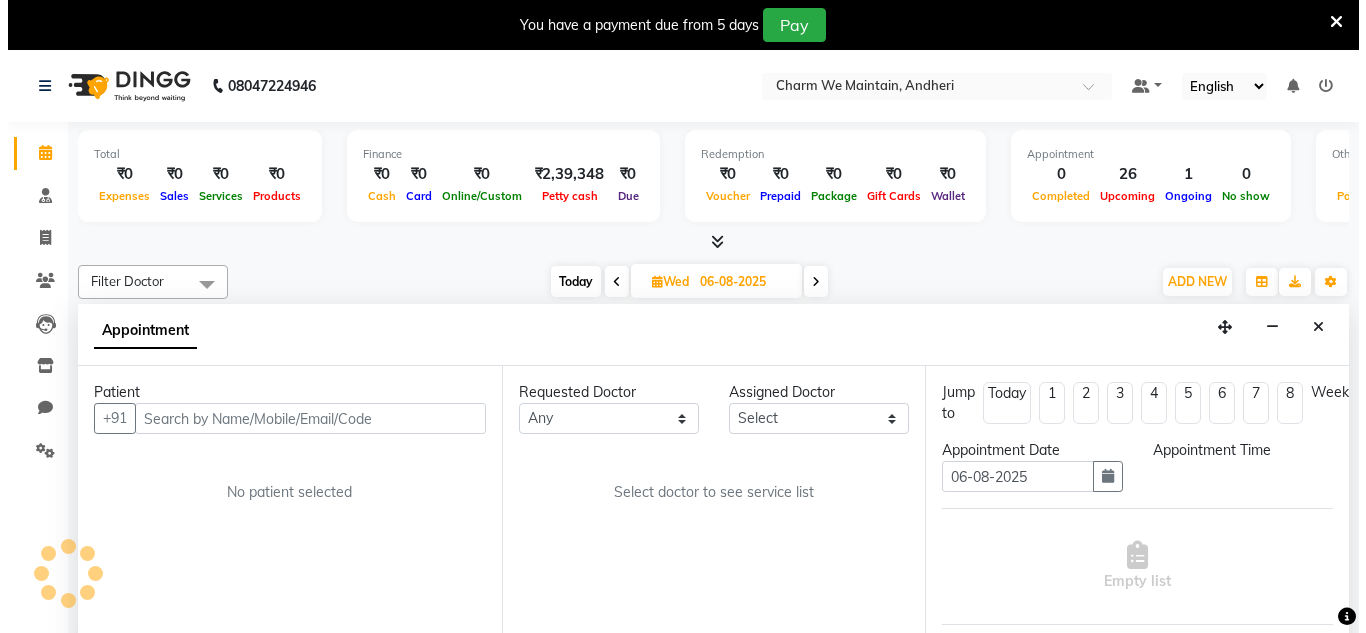 scroll, scrollTop: 51, scrollLeft: 0, axis: vertical 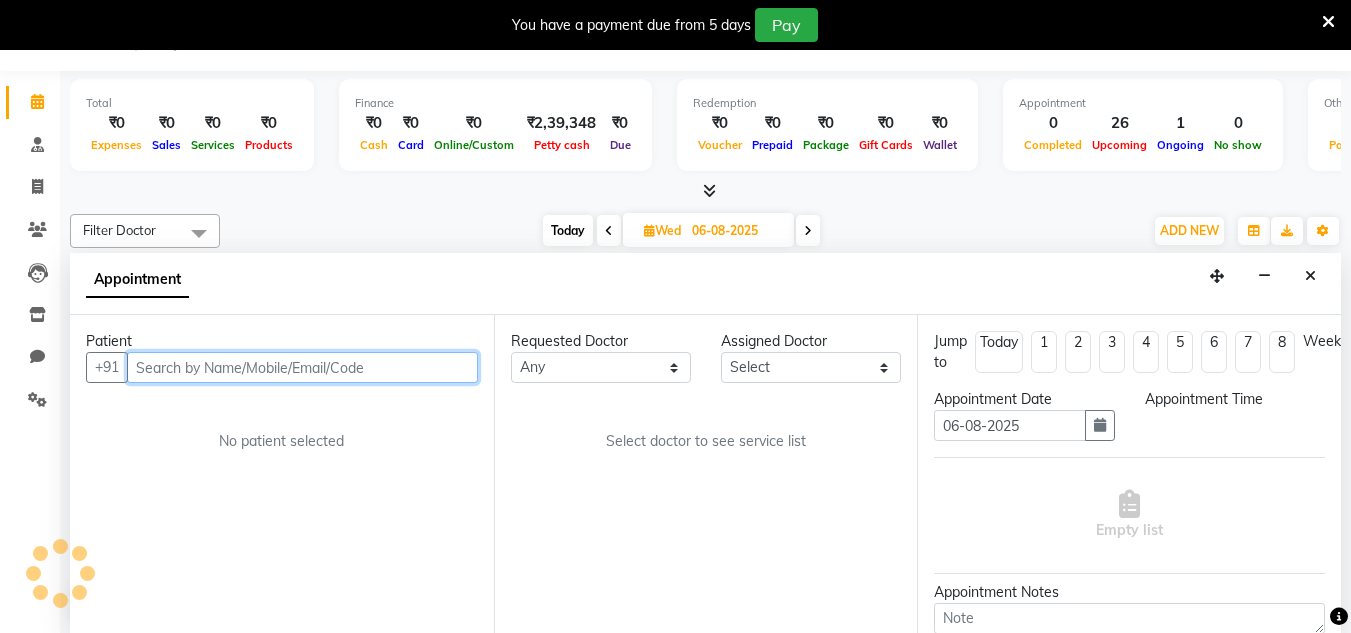 select on "540" 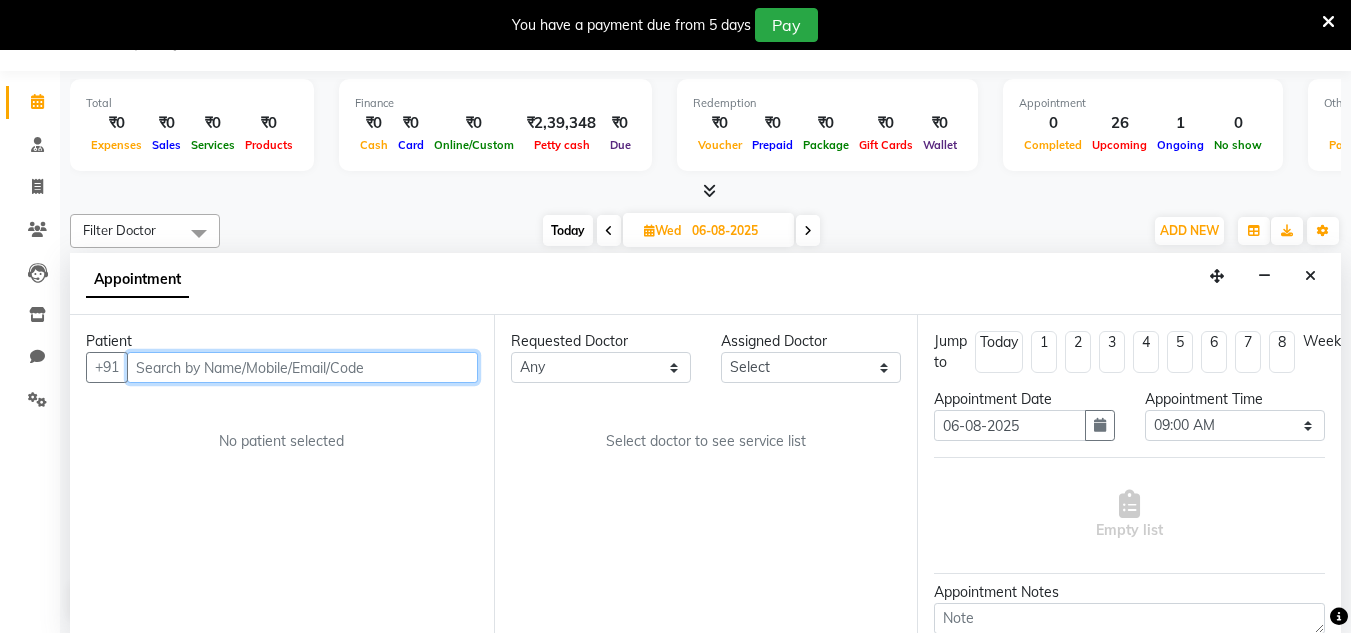 click at bounding box center [302, 367] 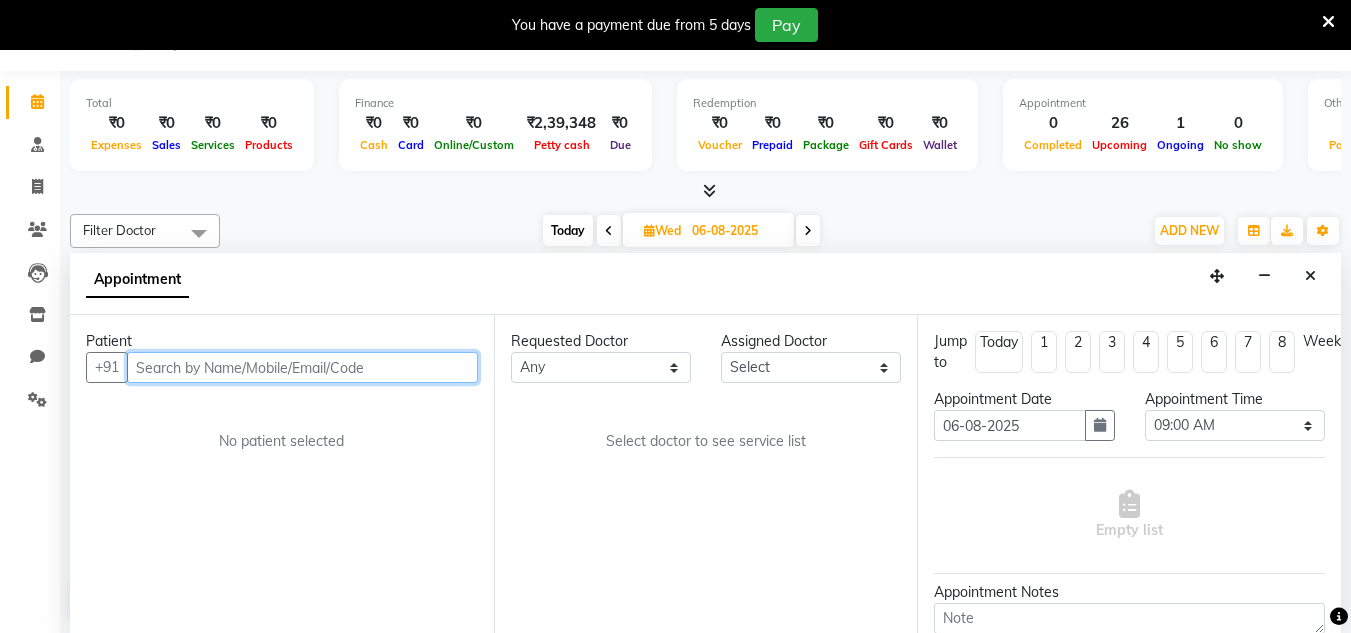 paste on "[PHONE]" 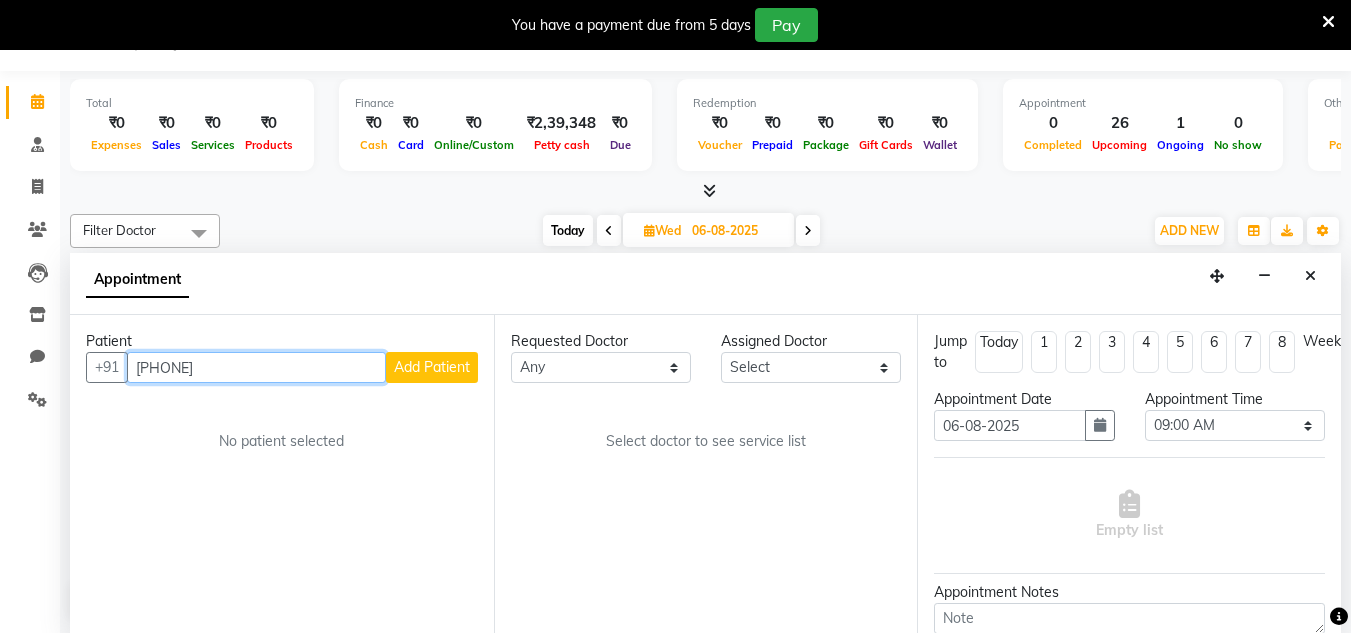 type on "[PHONE]" 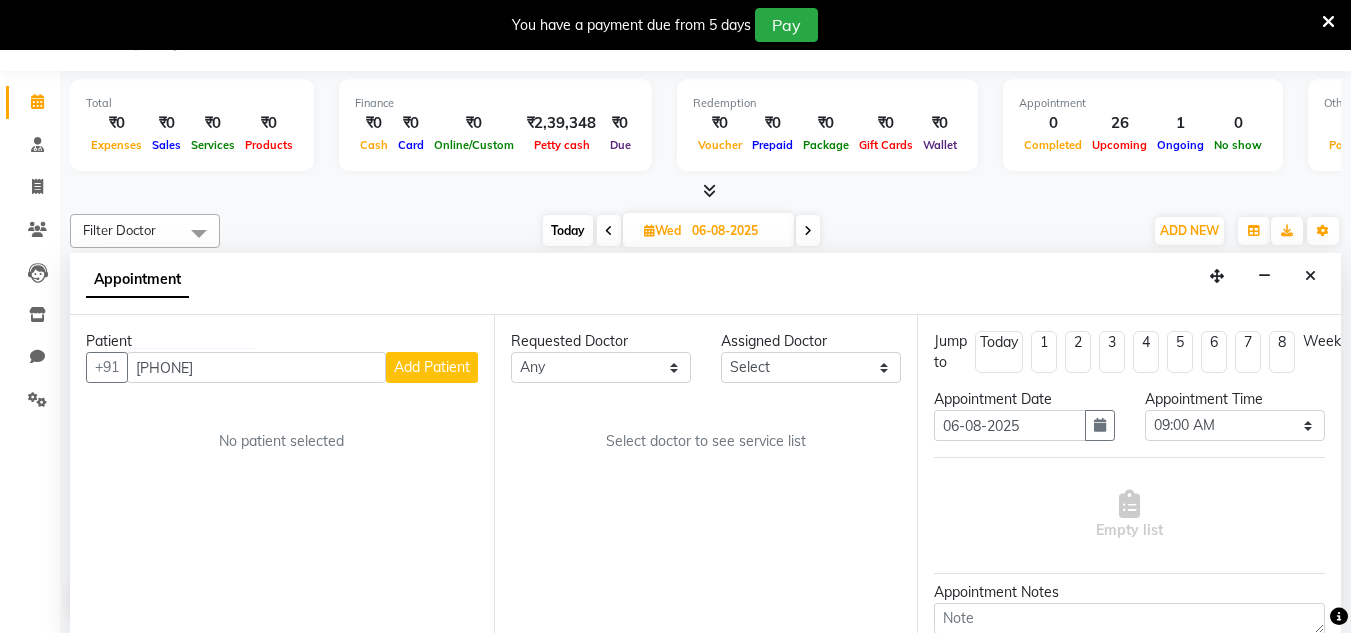 click on "Add Patient" at bounding box center (432, 367) 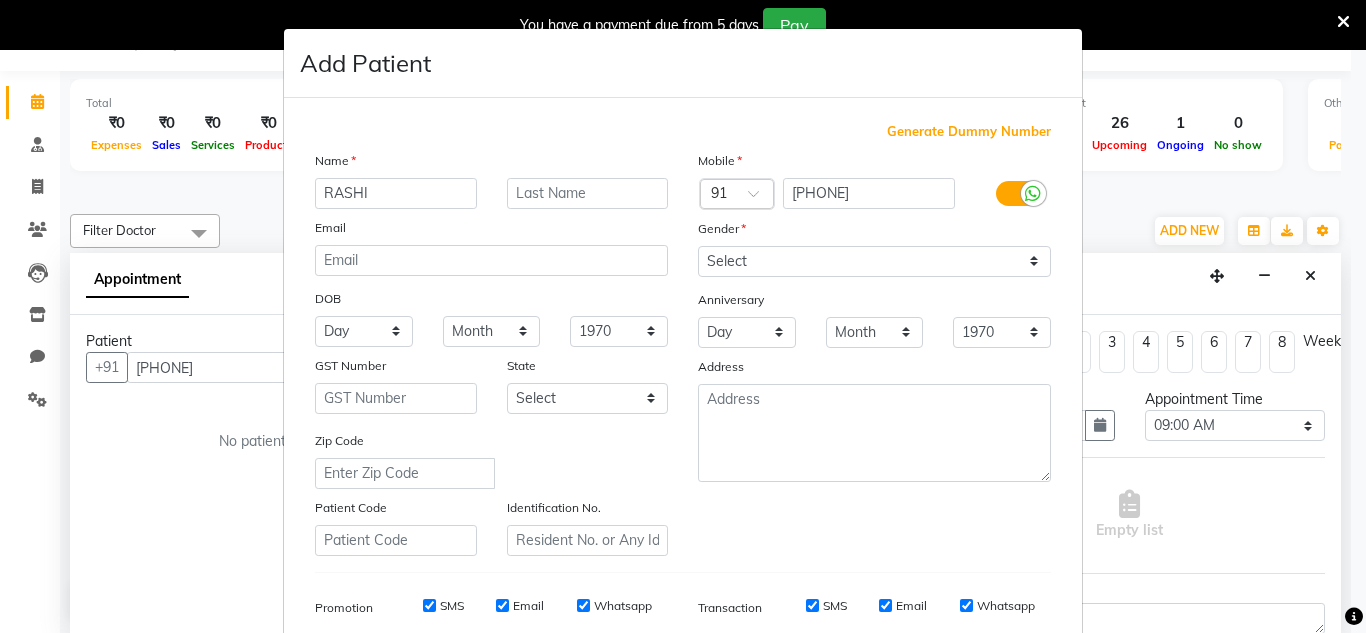 type on "RASHI" 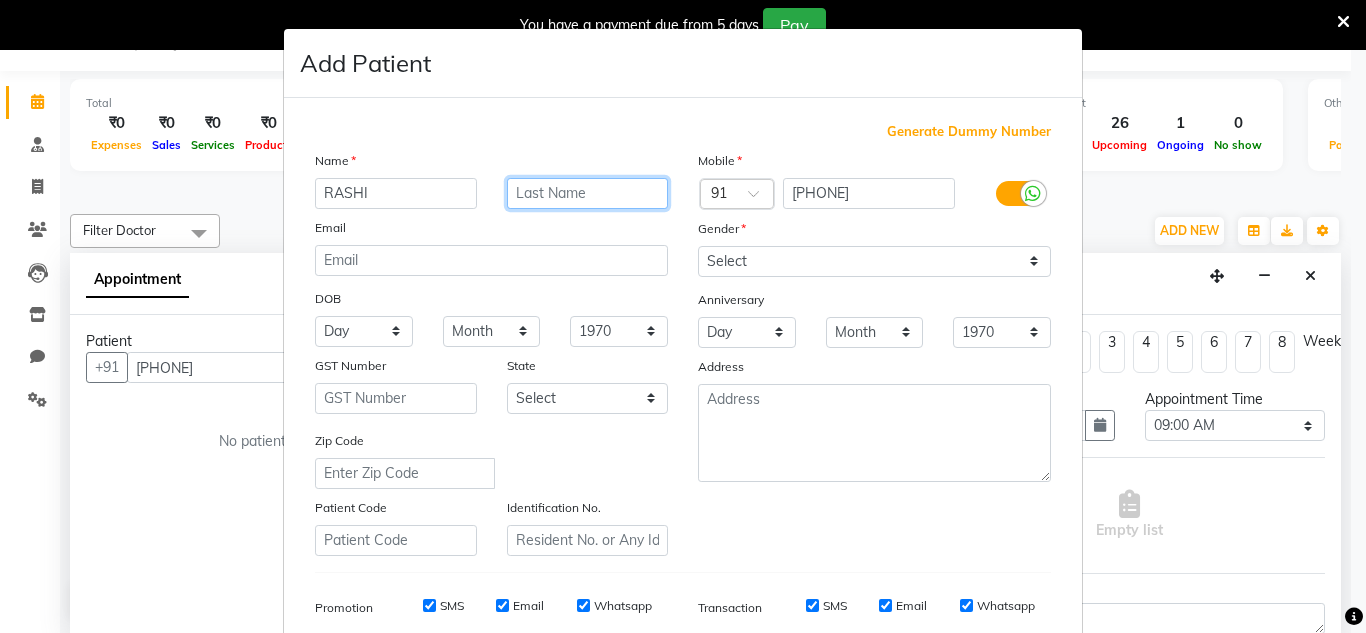 click at bounding box center (588, 193) 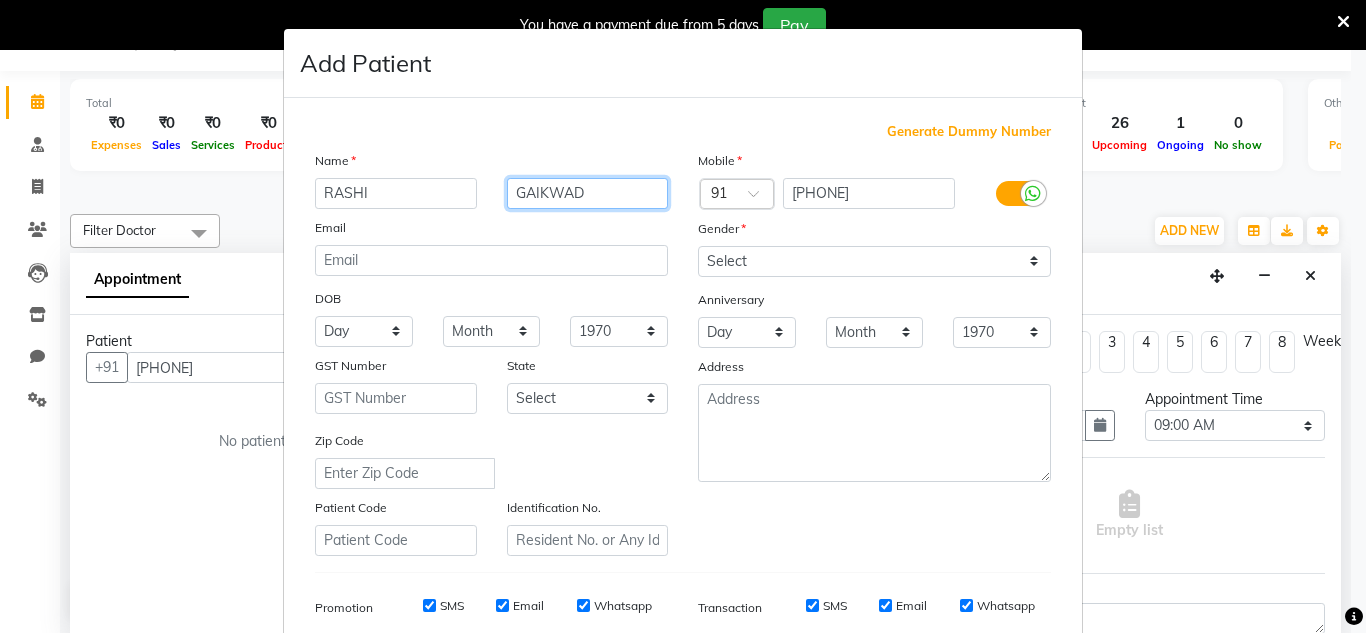 type on "GAIKWAD" 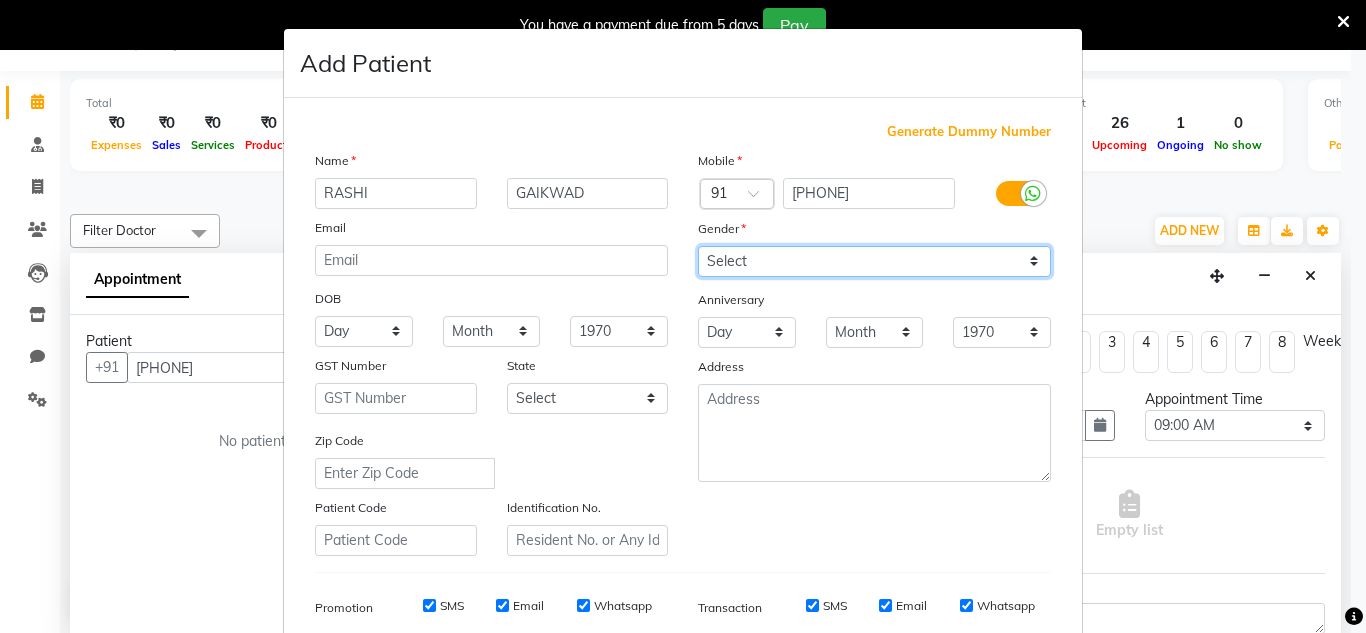 click on "Select Male Female Other Prefer Not To Say" at bounding box center (874, 261) 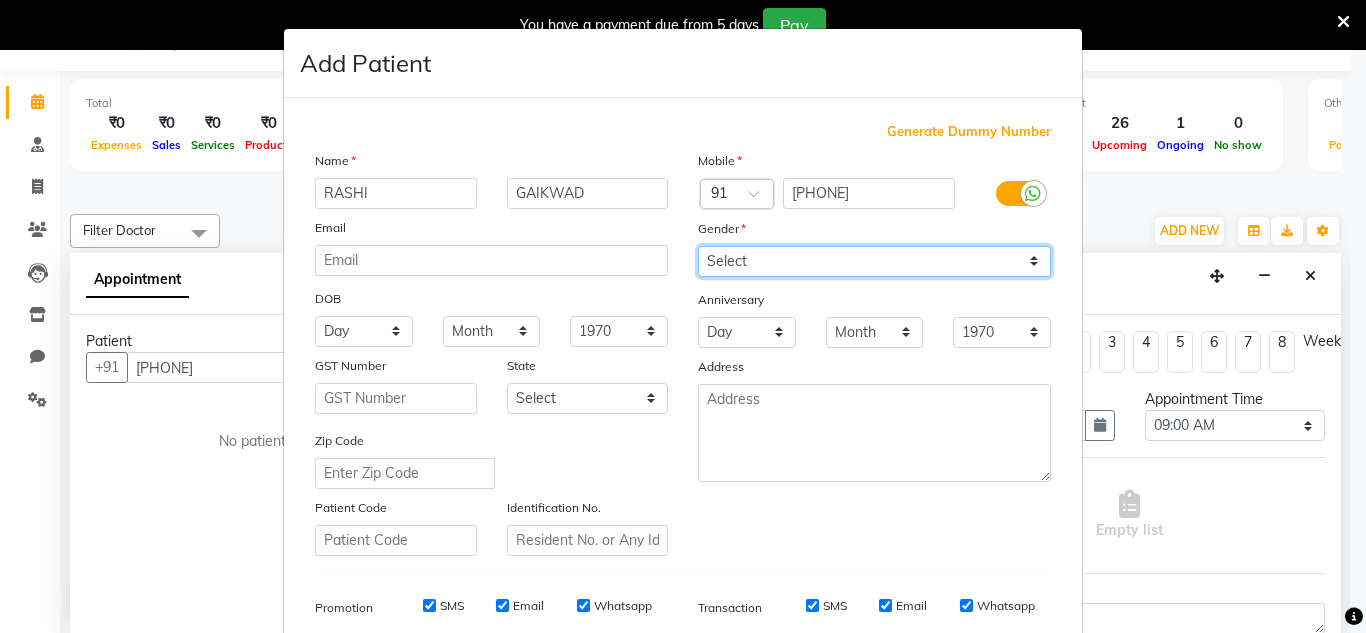 select on "female" 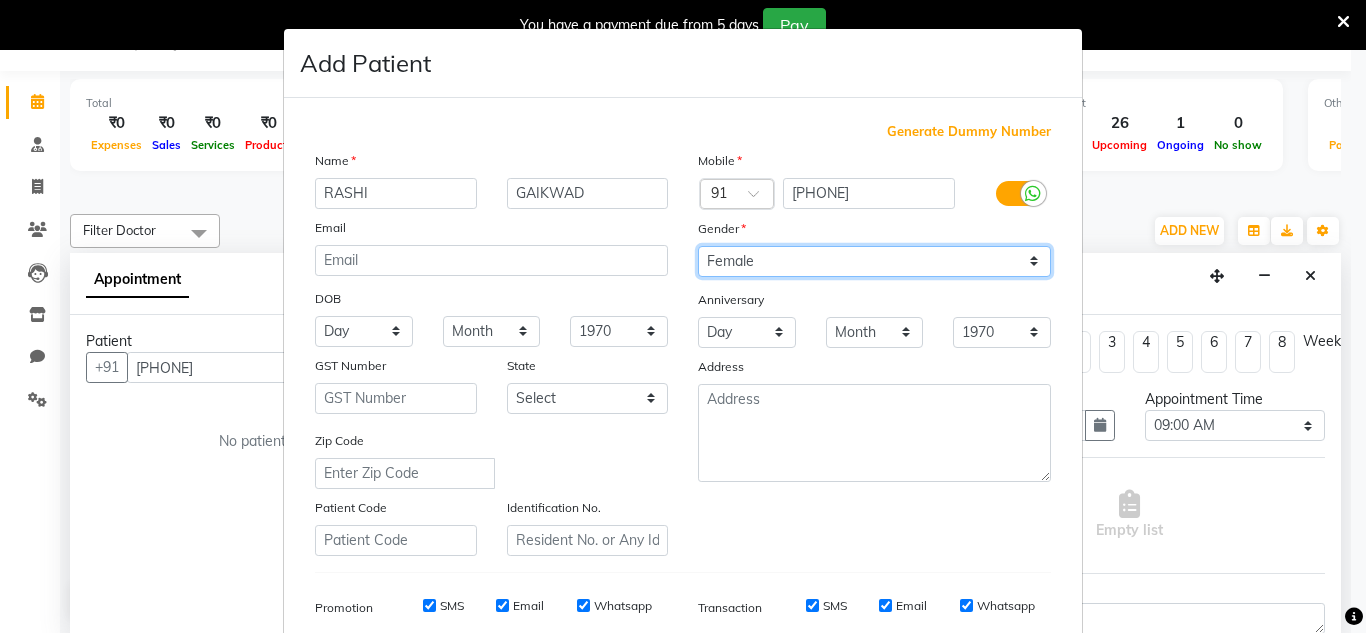 click on "Select Male Female Other Prefer Not To Say" at bounding box center (874, 261) 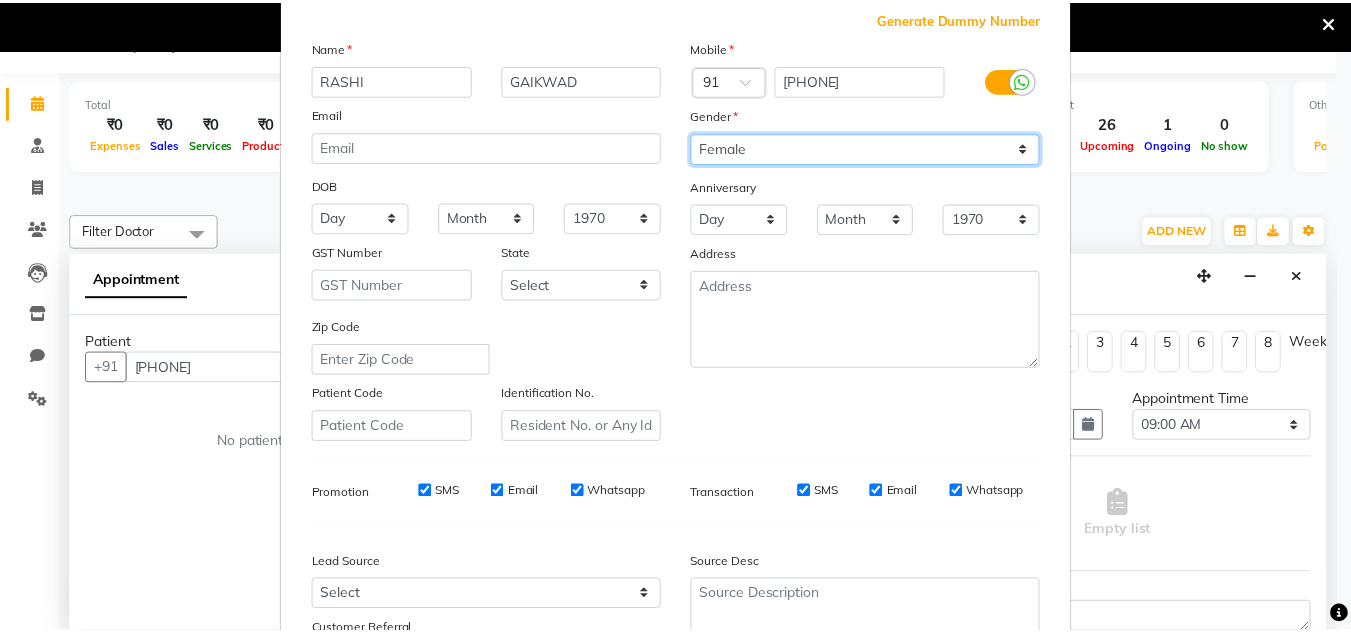 scroll, scrollTop: 290, scrollLeft: 0, axis: vertical 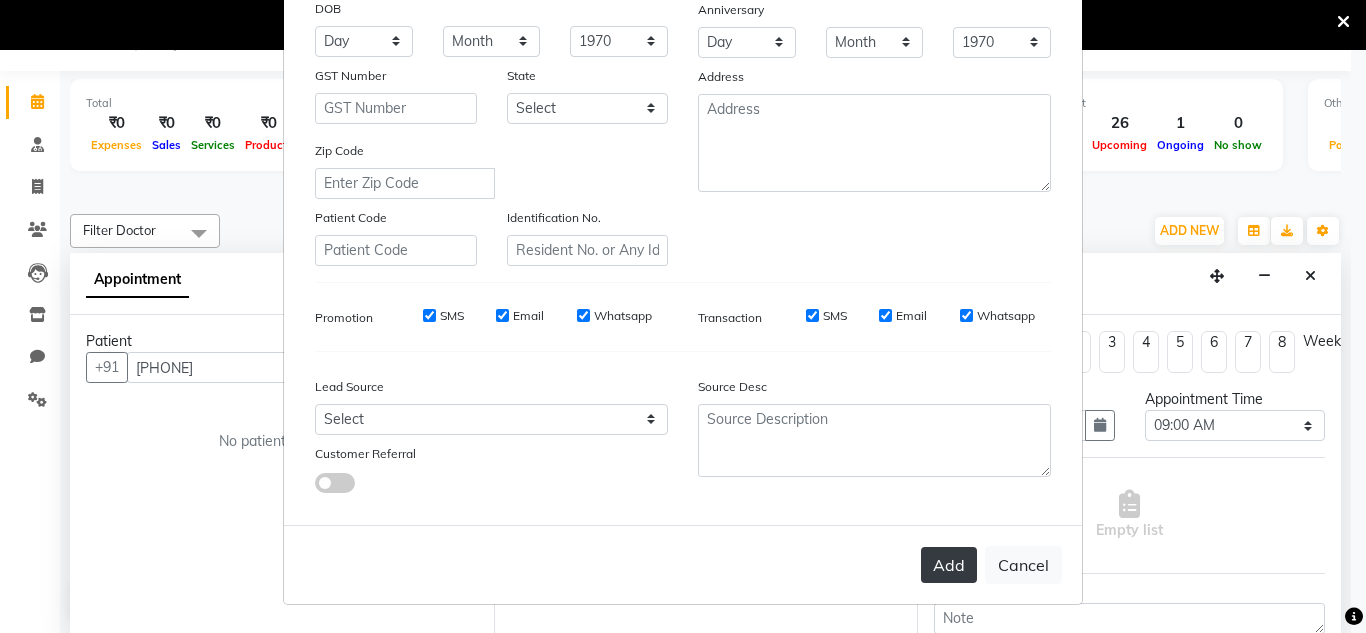 click on "Add" at bounding box center [949, 565] 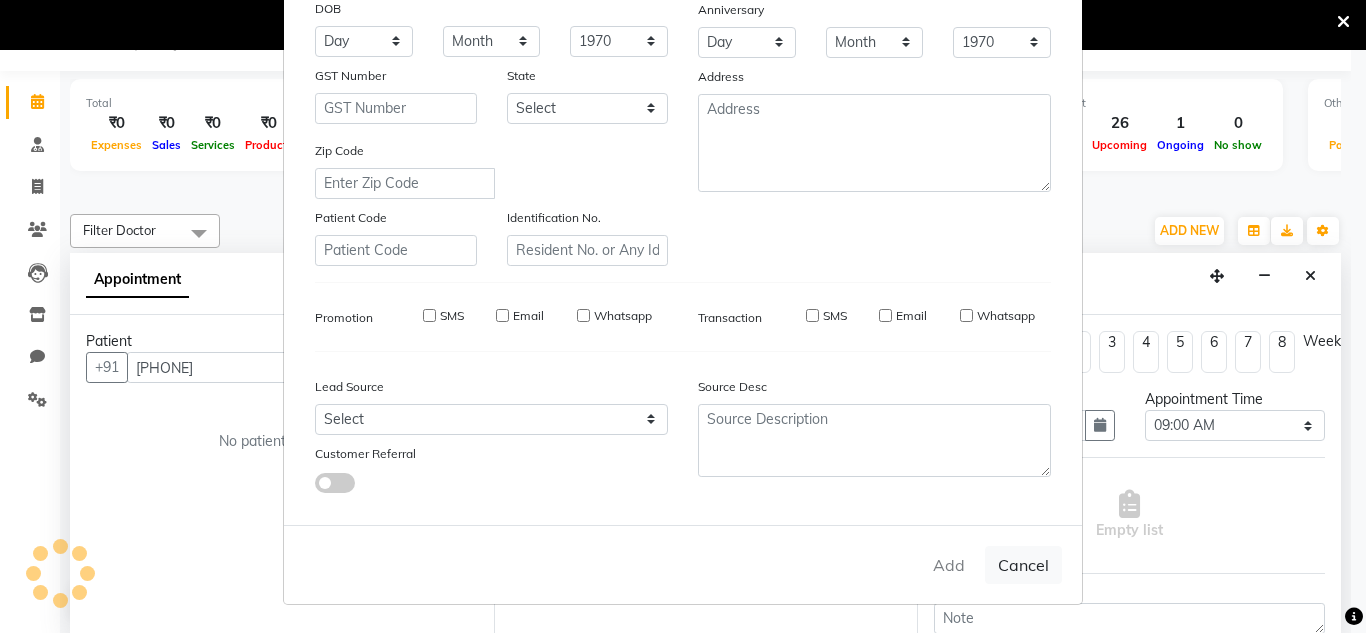 type 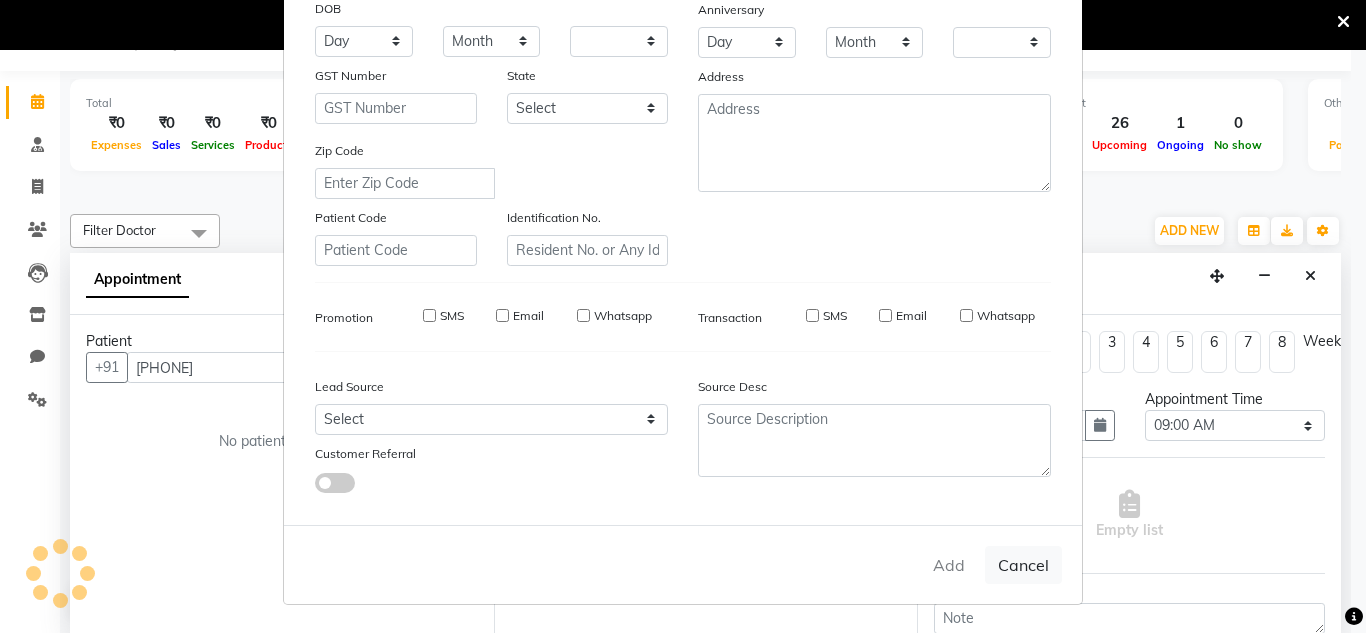 checkbox on "false" 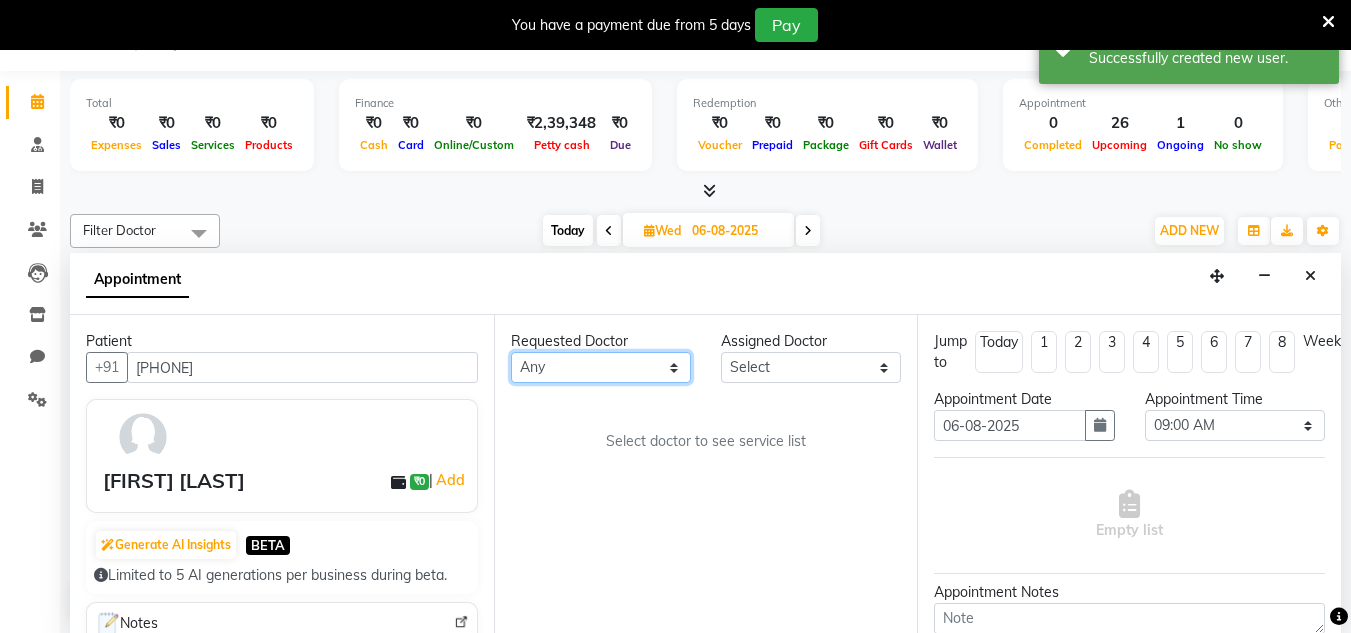 click on "Any DR. AASTHA	 DR. AYESHA	 DR. HIRALBEN" at bounding box center (601, 367) 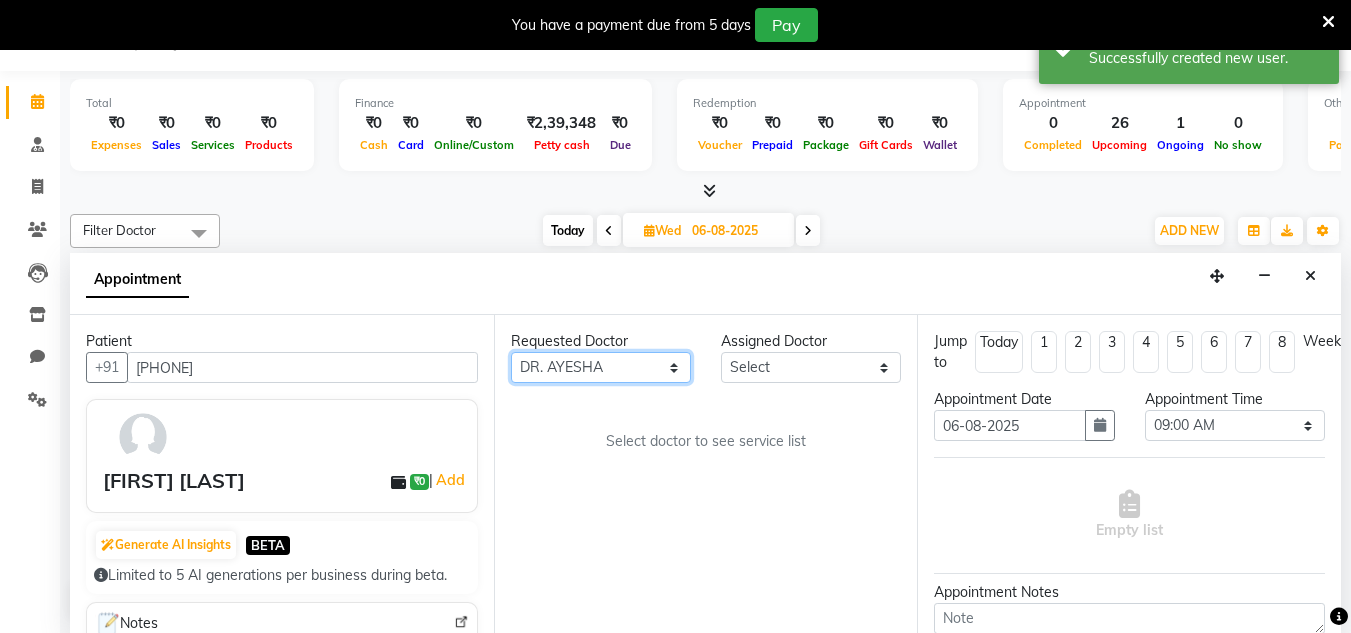 click on "Any DR. AASTHA	 DR. AYESHA	 DR. HIRALBEN" at bounding box center [601, 367] 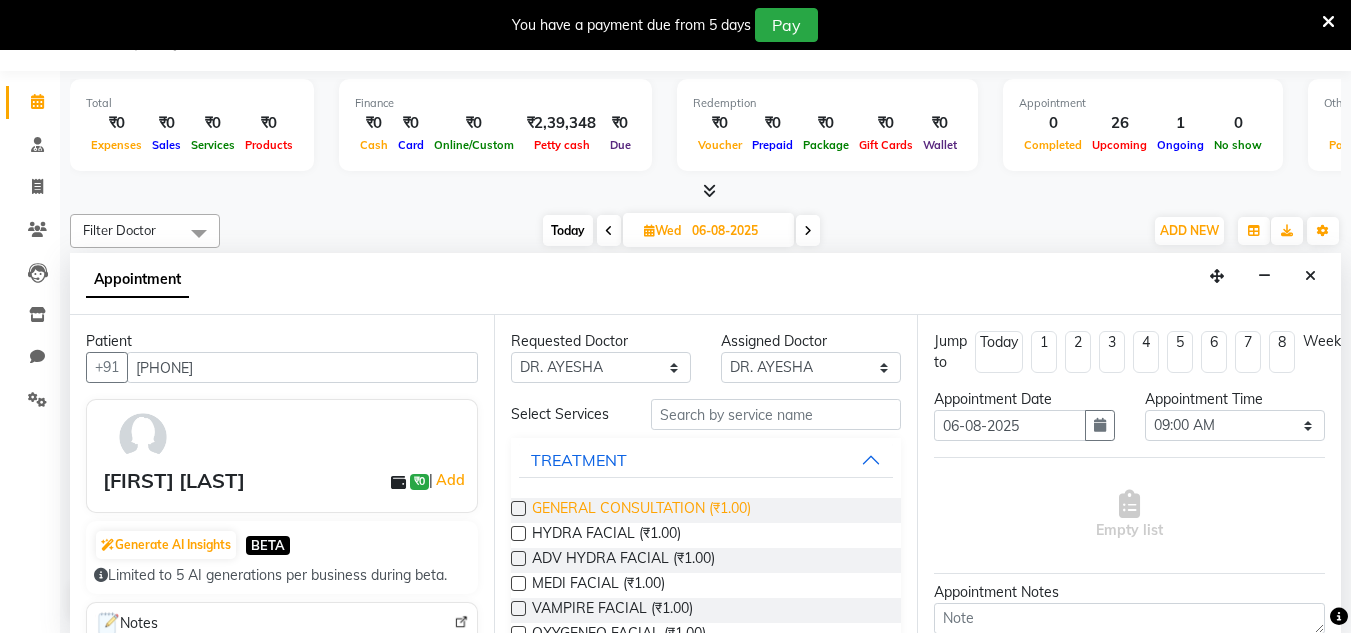 click on "GENERAL CONSULTATION (₹1.00)" at bounding box center [641, 510] 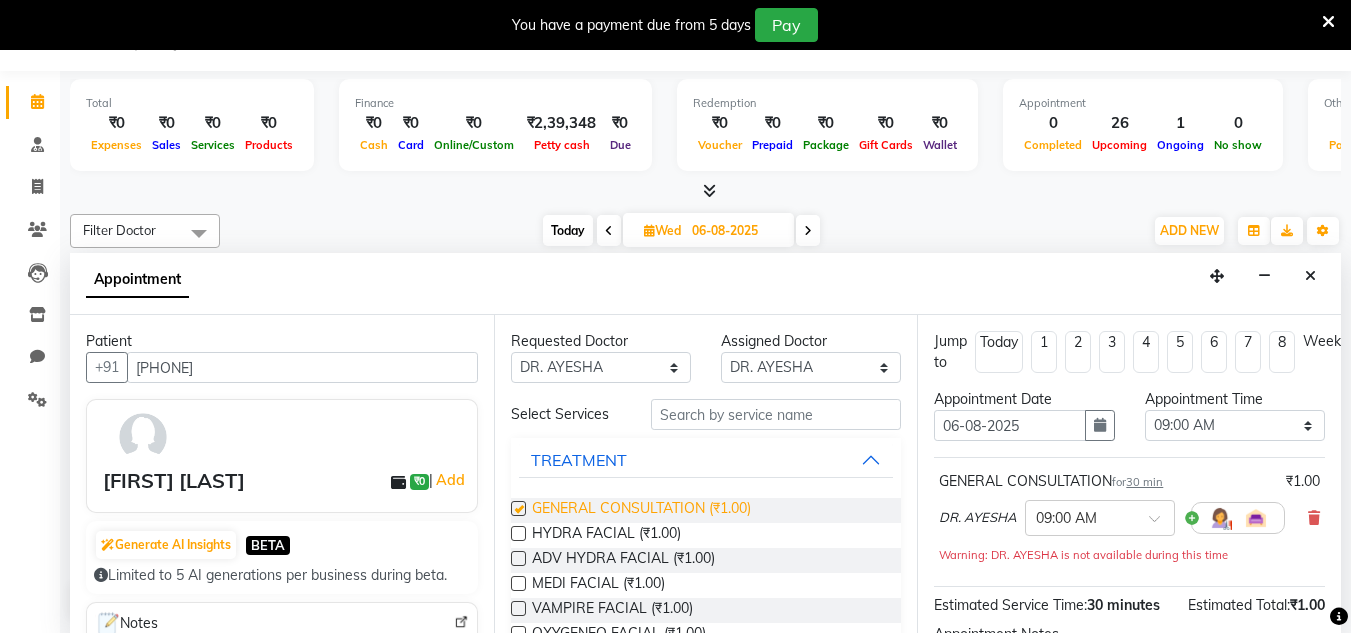 checkbox on "false" 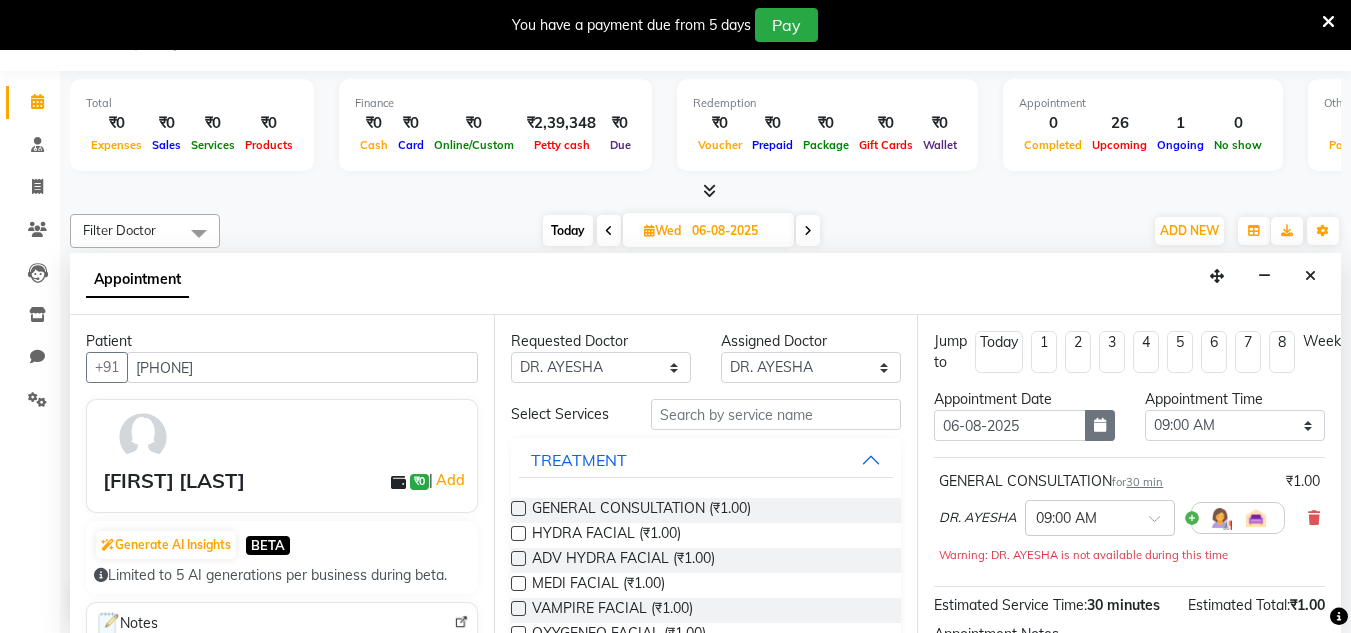 click at bounding box center (1100, 425) 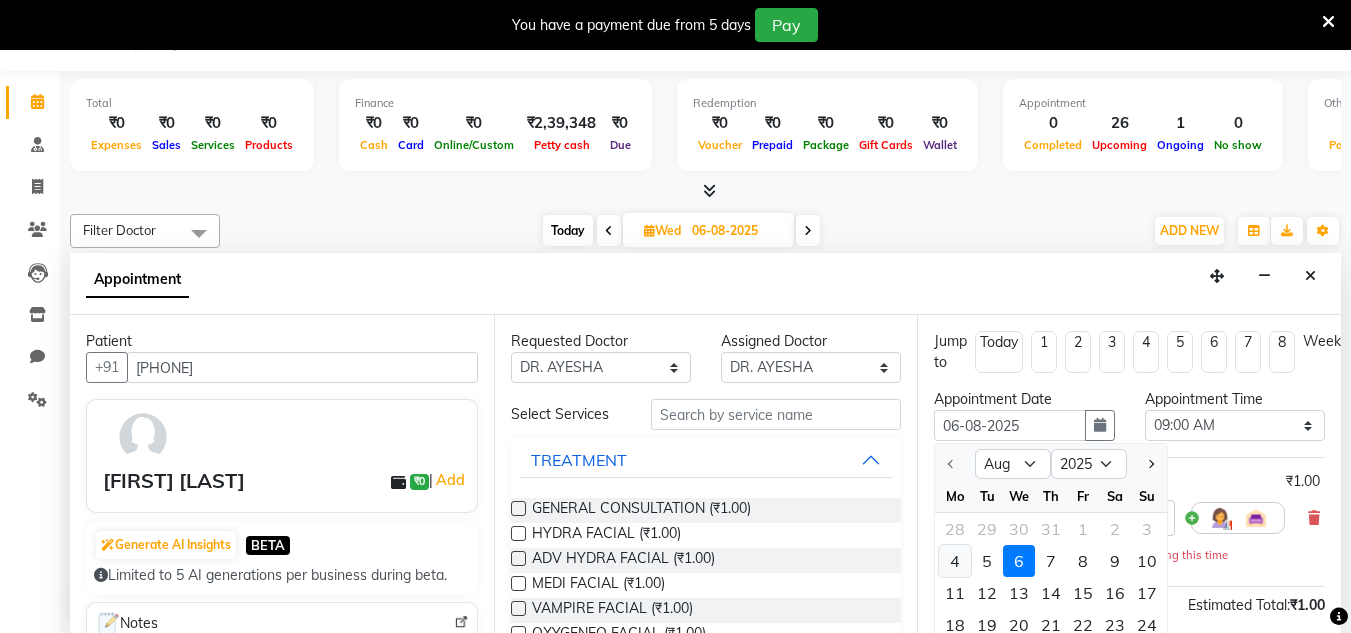 click on "4" at bounding box center (955, 561) 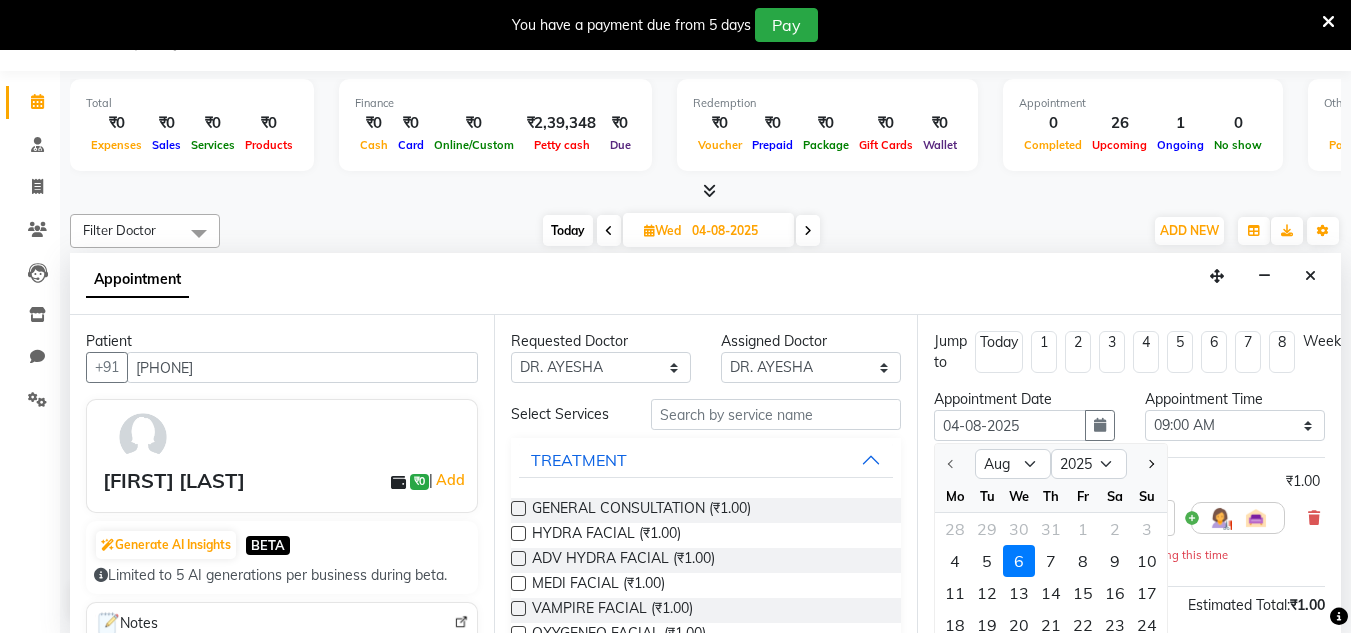 scroll, scrollTop: 793, scrollLeft: 0, axis: vertical 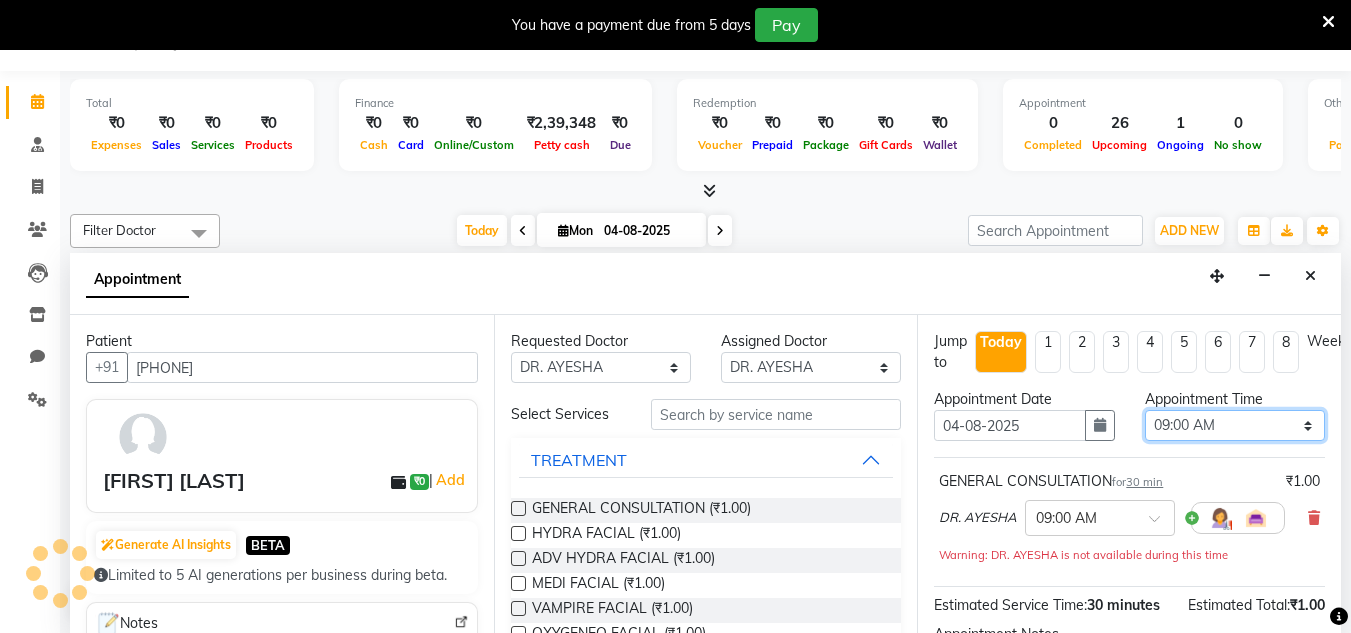 click on "Select 09:00 AM 09:15 AM 09:30 AM 09:45 AM 10:00 AM 10:15 AM 10:30 AM 10:45 AM 11:00 AM 11:15 AM 11:30 AM 11:45 AM 12:00 PM 12:15 PM 12:30 PM 12:45 PM 01:00 PM 01:15 PM 01:30 PM 01:45 PM 02:00 PM 02:15 PM 02:30 PM 02:45 PM 03:00 PM 03:15 PM 03:30 PM 03:45 PM 04:00 PM 04:15 PM 04:30 PM 04:45 PM 05:00 PM 05:15 PM 05:30 PM 05:45 PM 06:00 PM 06:15 PM 06:30 PM 06:45 PM 07:00 PM 07:15 PM 07:30 PM 07:45 PM 08:00 PM 08:15 PM 08:30 PM 08:45 PM 09:00 PM 09:15 PM 09:30 PM 09:45 PM 10:00 PM" at bounding box center (1235, 425) 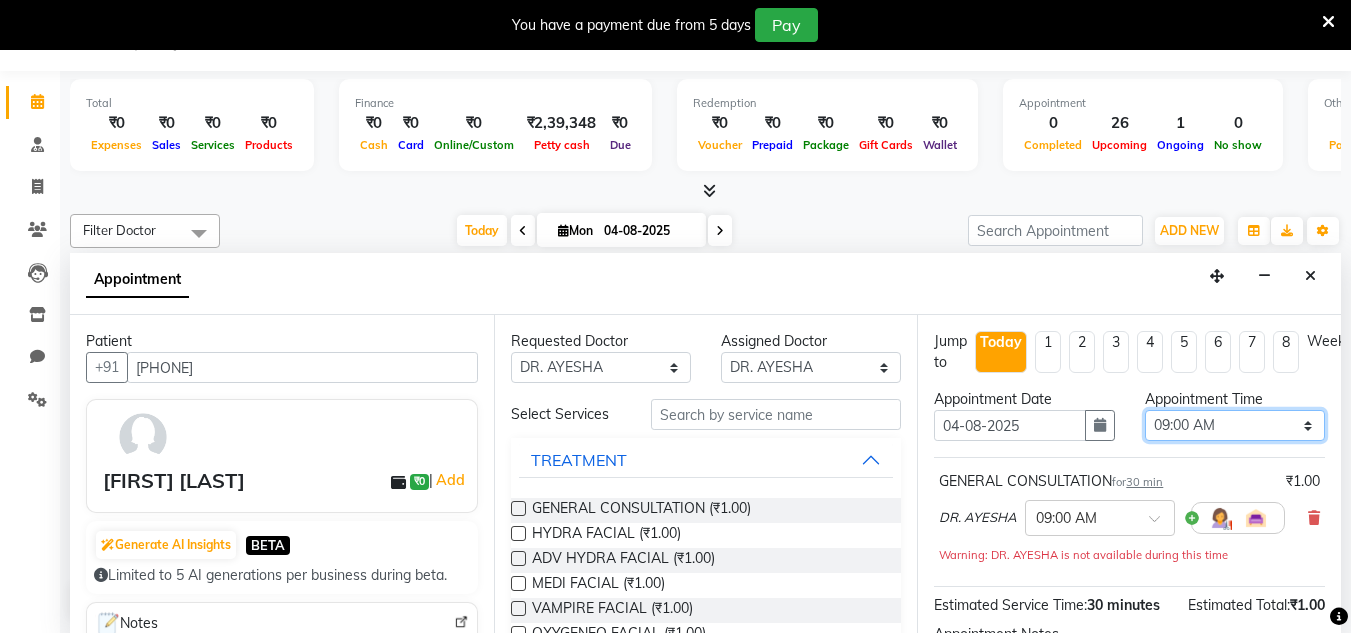 select on "1080" 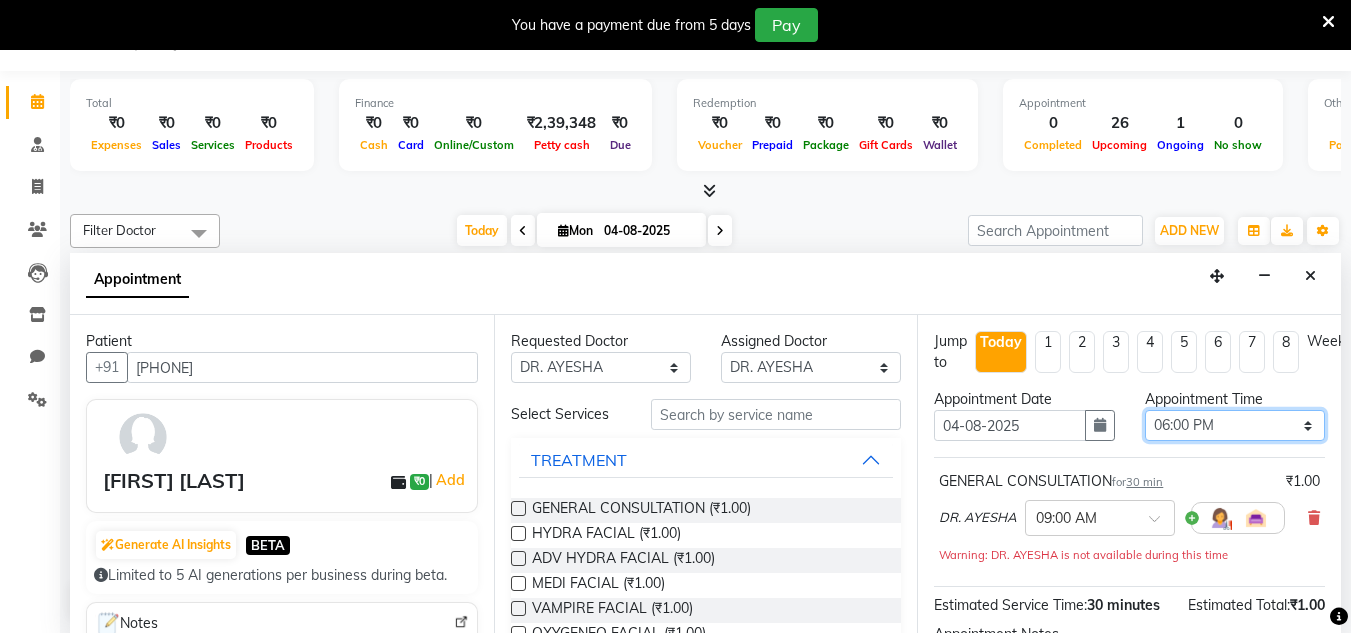 click on "Select 09:00 AM 09:15 AM 09:30 AM 09:45 AM 10:00 AM 10:15 AM 10:30 AM 10:45 AM 11:00 AM 11:15 AM 11:30 AM 11:45 AM 12:00 PM 12:15 PM 12:30 PM 12:45 PM 01:00 PM 01:15 PM 01:30 PM 01:45 PM 02:00 PM 02:15 PM 02:30 PM 02:45 PM 03:00 PM 03:15 PM 03:30 PM 03:45 PM 04:00 PM 04:15 PM 04:30 PM 04:45 PM 05:00 PM 05:15 PM 05:30 PM 05:45 PM 06:00 PM 06:15 PM 06:30 PM 06:45 PM 07:00 PM 07:15 PM 07:30 PM 07:45 PM 08:00 PM 08:15 PM 08:30 PM 08:45 PM 09:00 PM 09:15 PM 09:30 PM 09:45 PM 10:00 PM" at bounding box center [1235, 425] 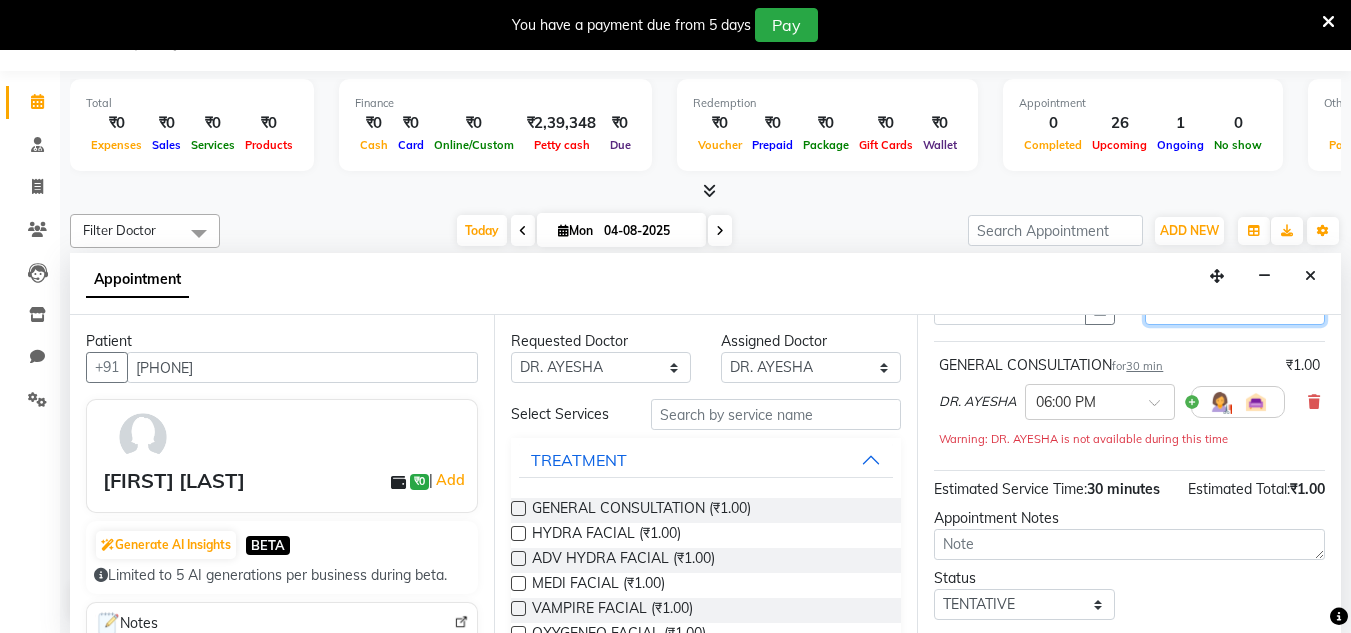 scroll, scrollTop: 265, scrollLeft: 0, axis: vertical 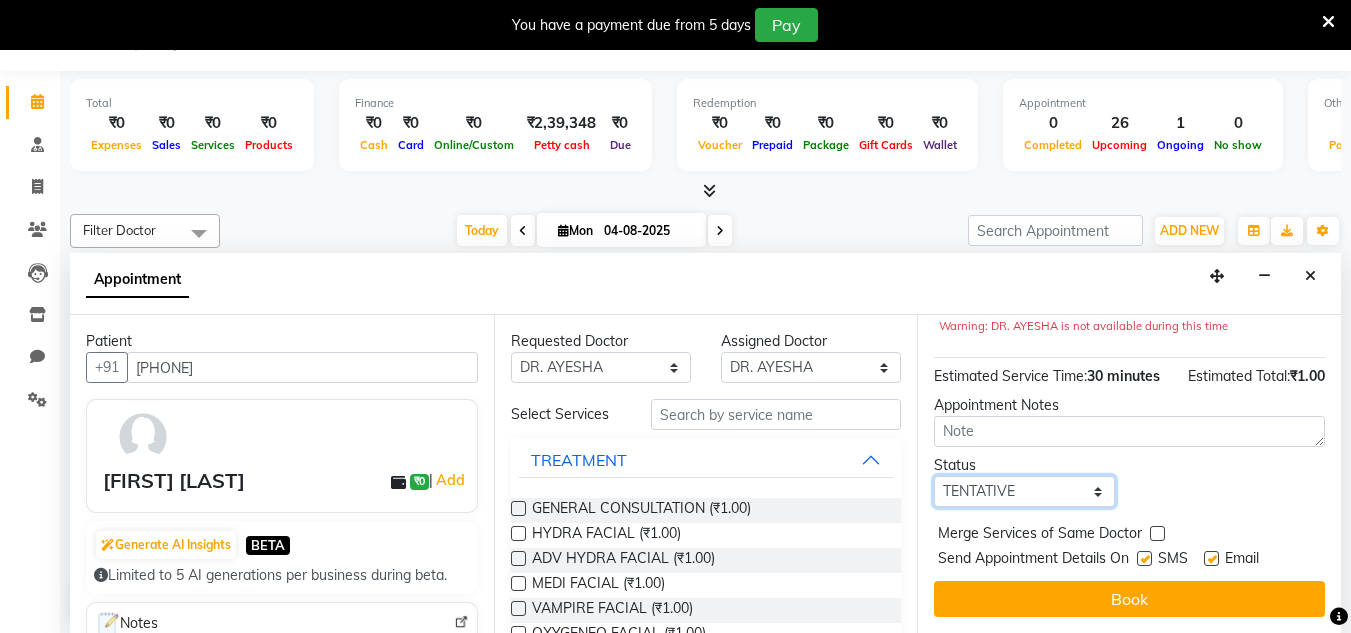 click on "Select TENTATIVE CONFIRM CHECK-IN UPCOMING" at bounding box center (1024, 491) 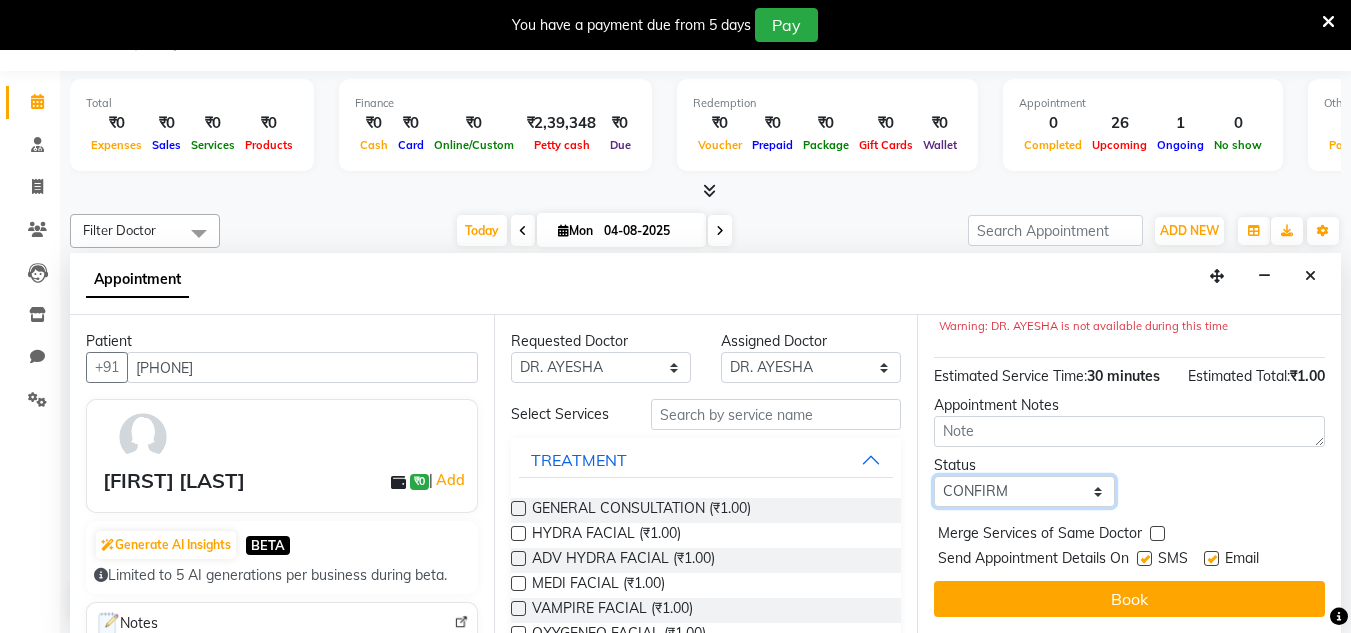 click on "Select TENTATIVE CONFIRM CHECK-IN UPCOMING" at bounding box center (1024, 491) 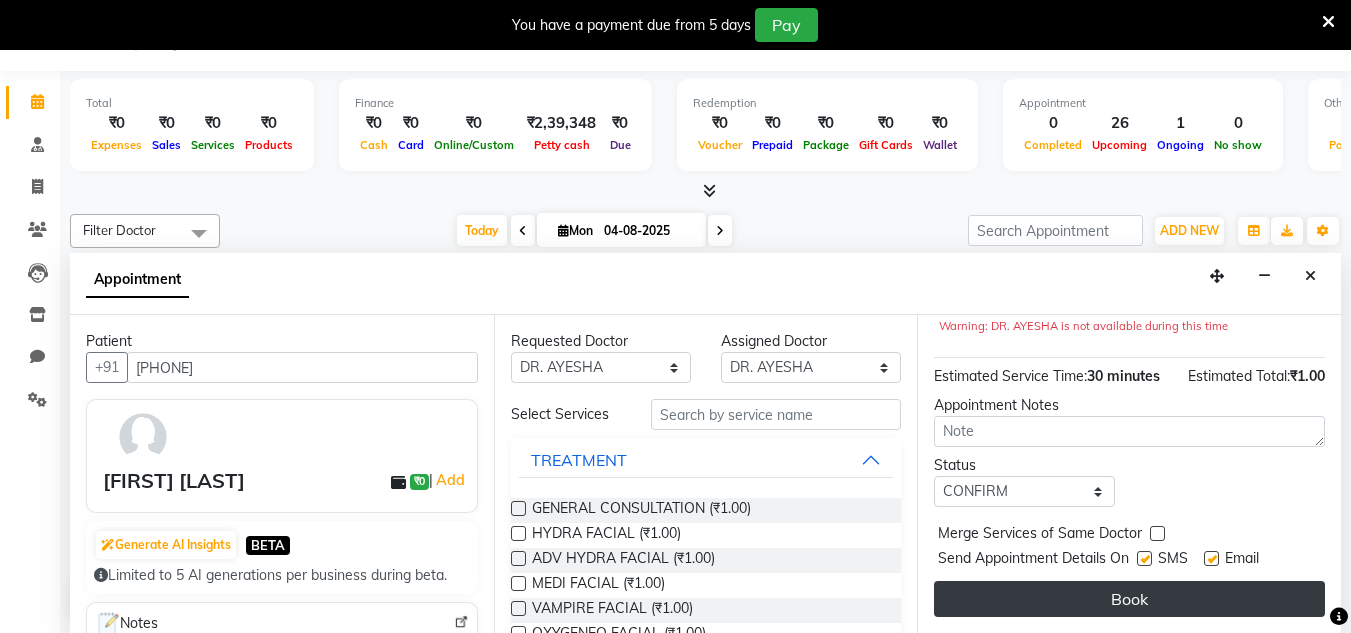 click on "Book" at bounding box center [1129, 599] 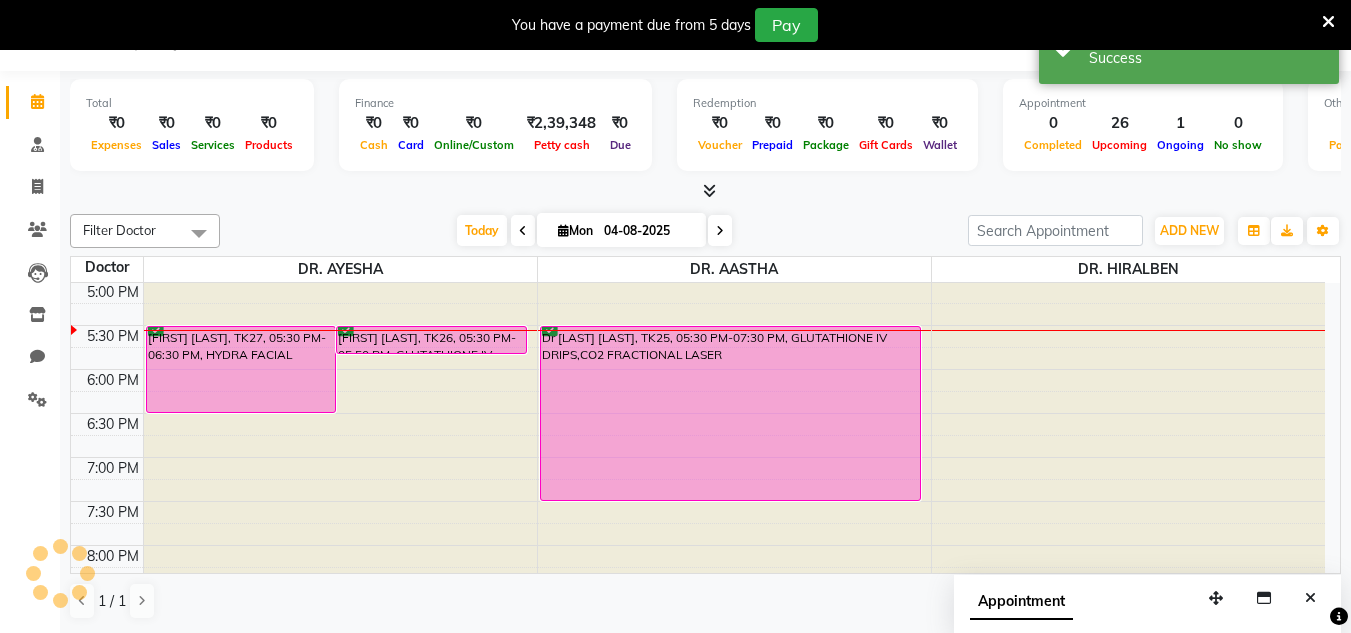 scroll, scrollTop: 0, scrollLeft: 0, axis: both 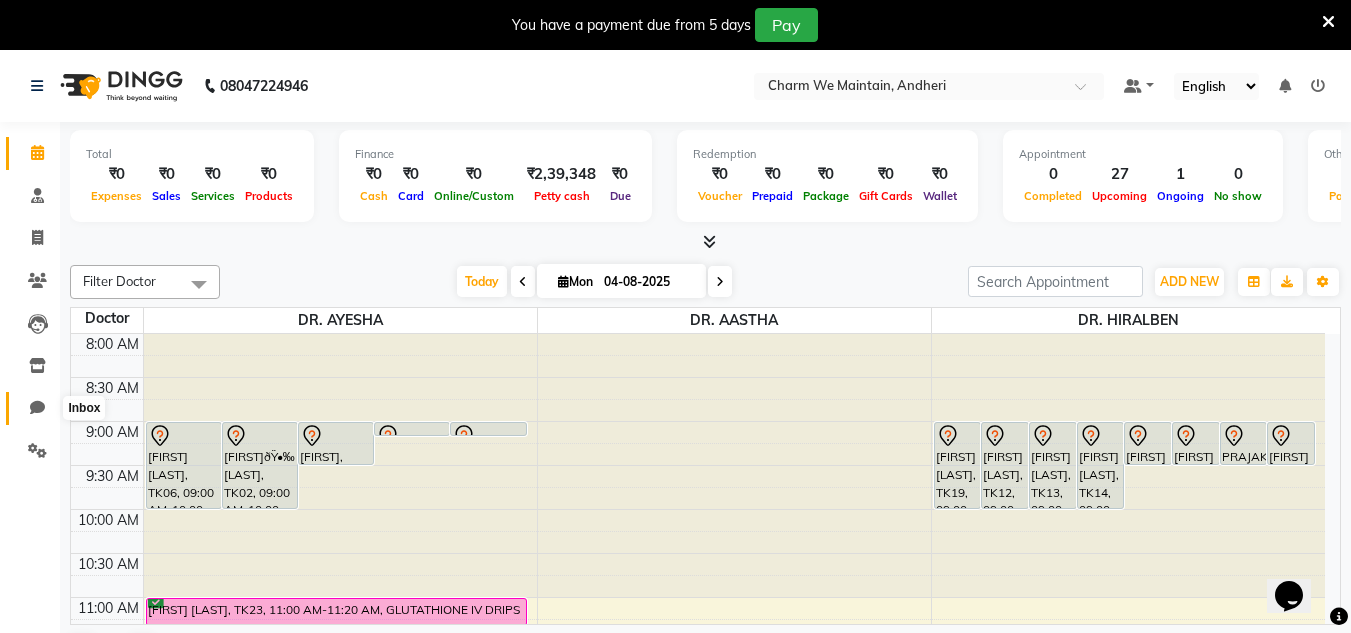 click 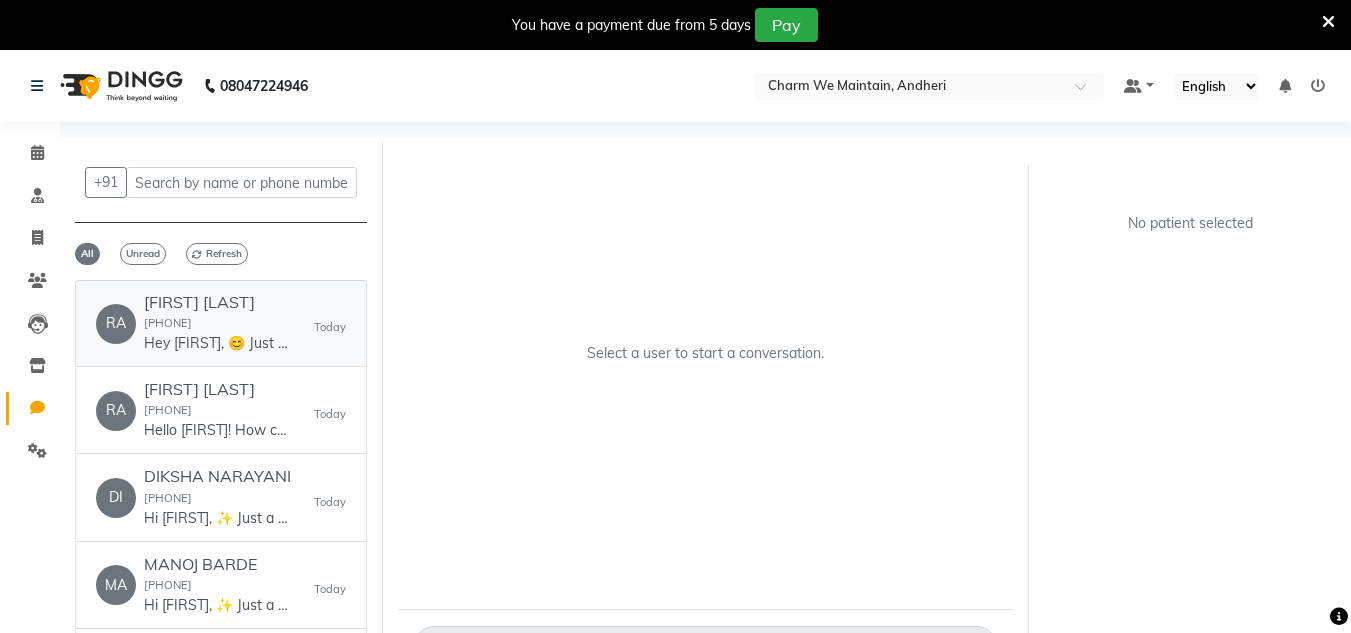 click on "[FIRST] [LAST]  [PHONE]  Hey [FIRST], 😊
Just a quick reminder—your appointment at Charm We Maintain is confirmed.
📅 Today at 6:00 pm
📍 ww4.in/a?c=rwvqkJ
See you soon! Let us know if you need any changes." 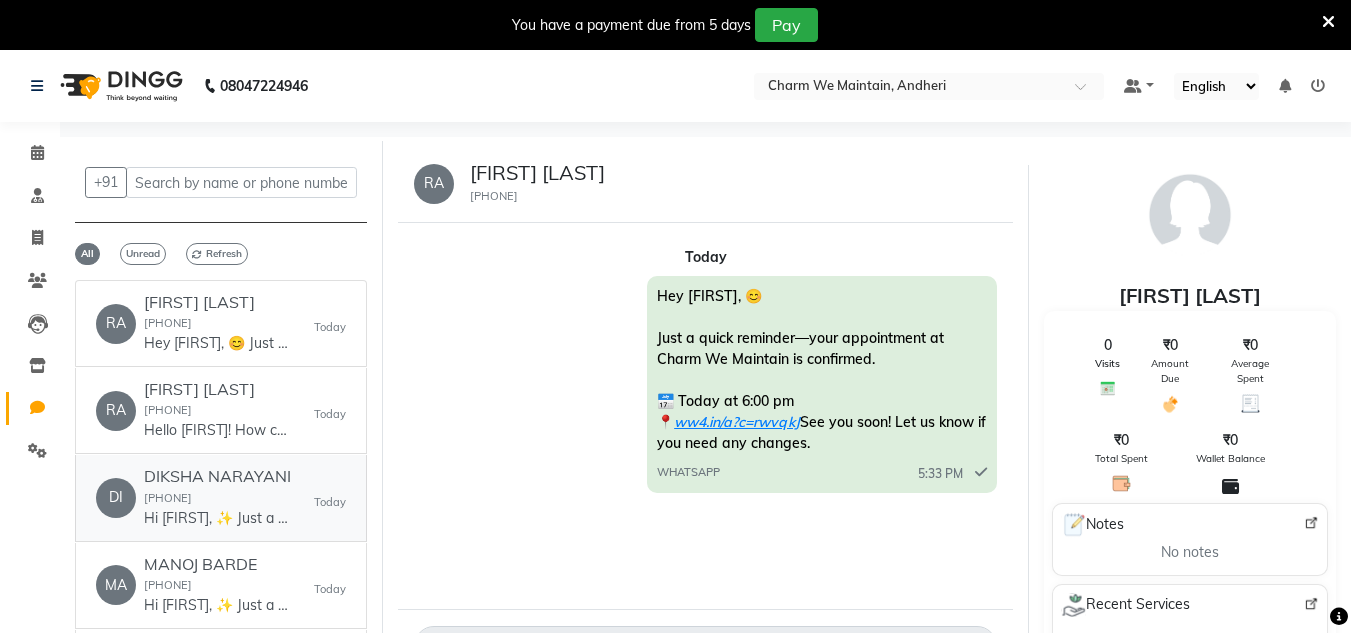 click on "DI [FIRST] [LAST]  [PHONE]  Hi [FIRST], ✨
Just a quick confirmation—your Charm We Maintain appointment is set.
📅 09-08-2025
🕒 11:00 am
📍 https://g.co/kgs/MSDVYeB
Need to adjust your booking? Let us know!   Today" 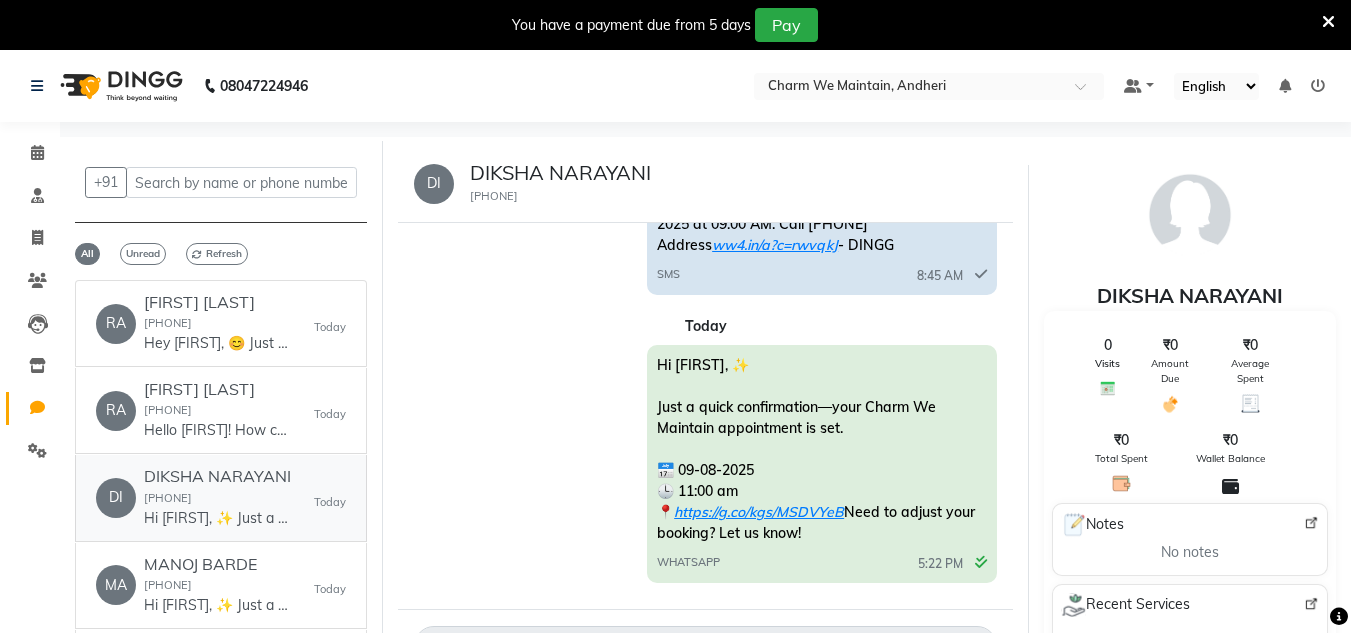 scroll, scrollTop: 0, scrollLeft: 0, axis: both 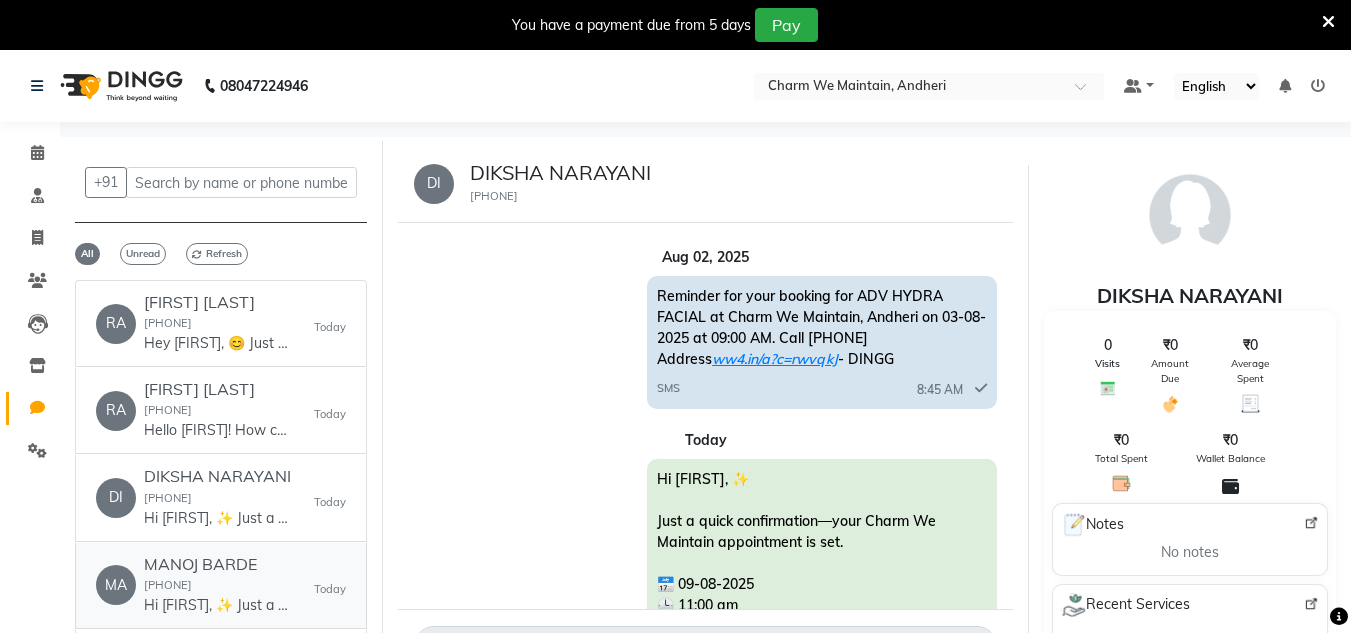 click on "MANOJ BARDE" 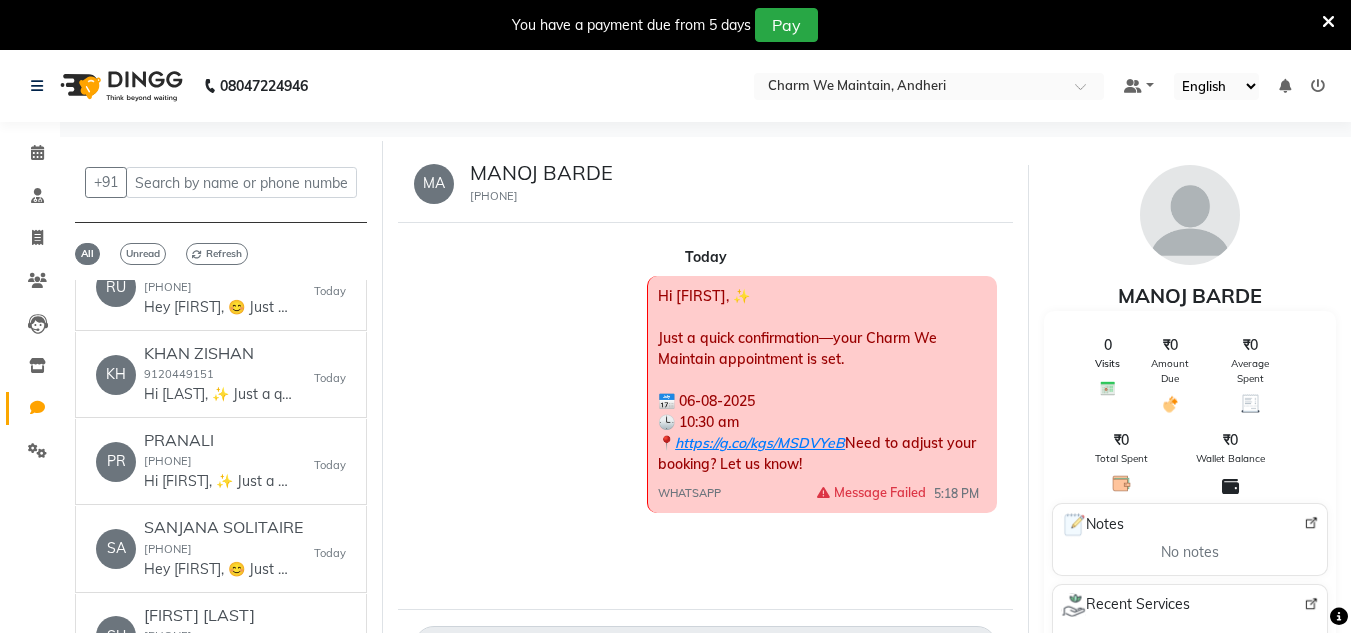 scroll, scrollTop: 386, scrollLeft: 0, axis: vertical 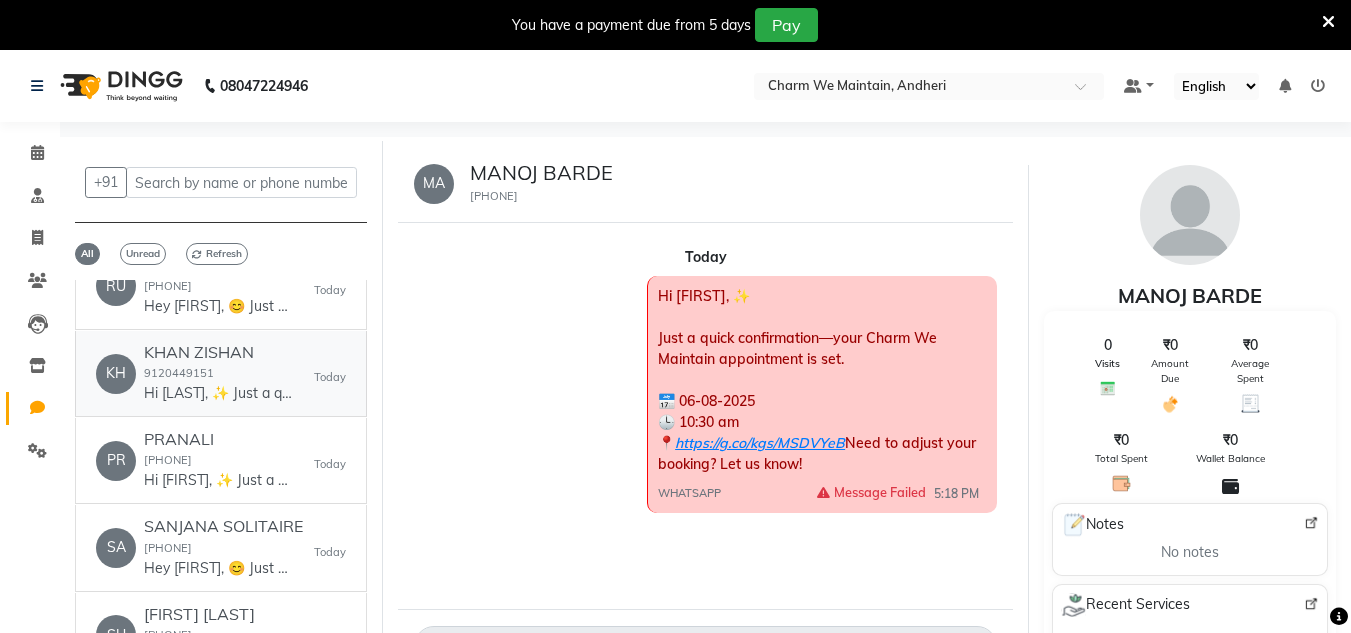 click on "KHAN ZISHAN" 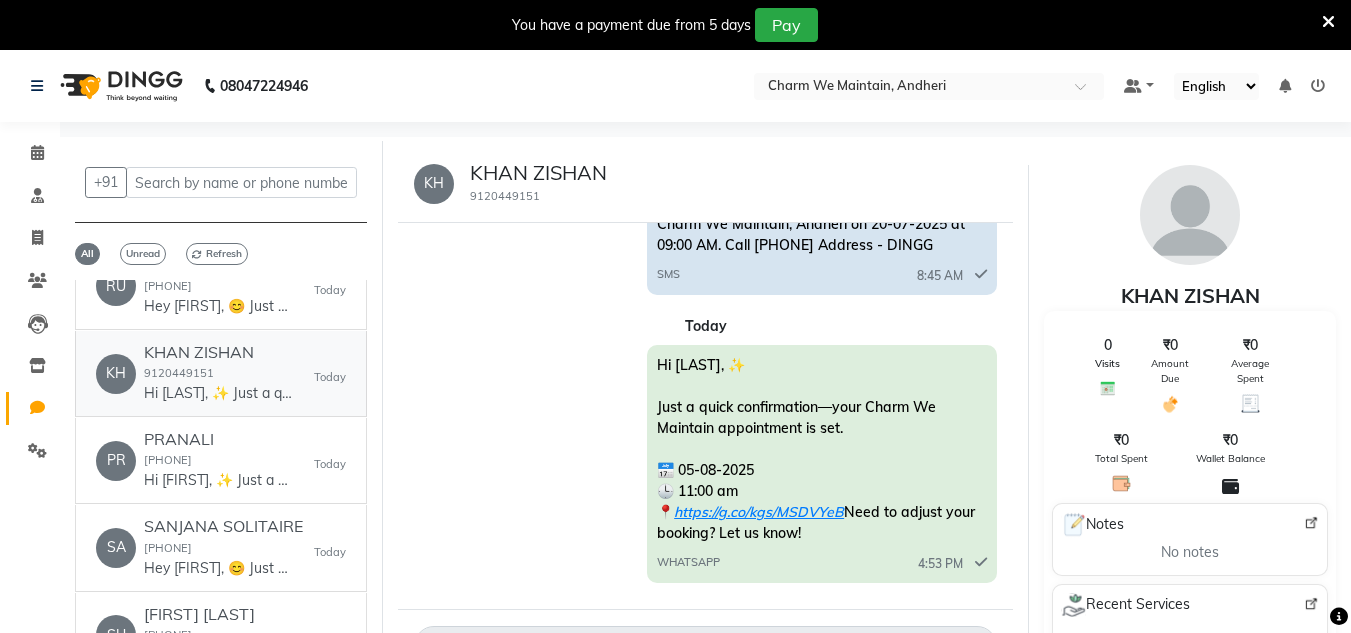 scroll, scrollTop: 0, scrollLeft: 0, axis: both 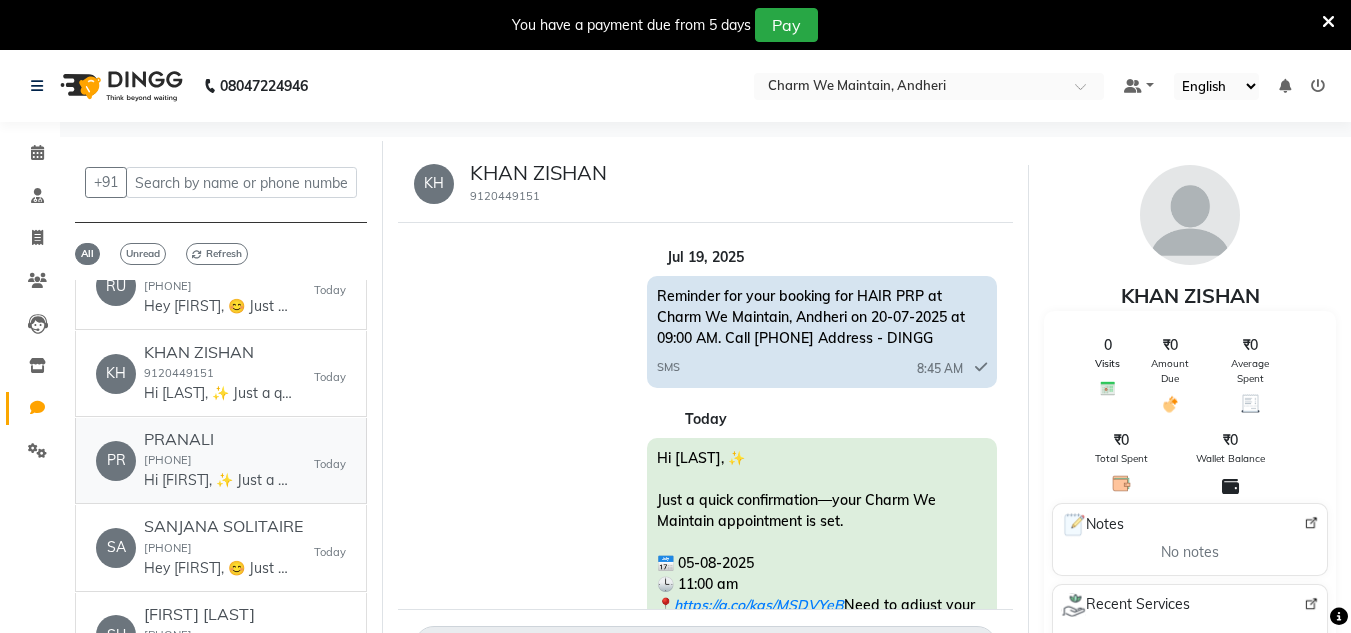 click on "[FIRST]  [PHONE]  Hi [FIRST], ✨
Just a quick confirmation—your Charm We Maintain appointment is set.
📅 05-08-2025
🕒 7:00 pm
📍 https://g.co/kgs/MSDVYeB
Need to adjust your booking? Let us know!" 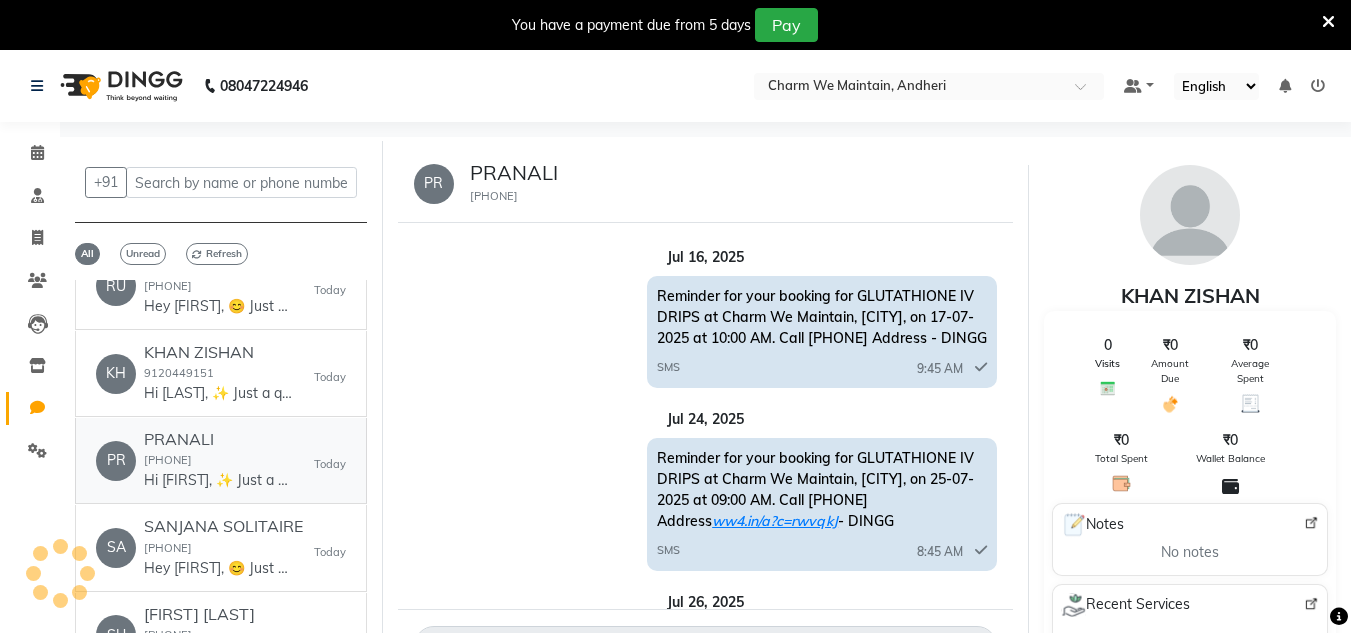scroll, scrollTop: 1435, scrollLeft: 0, axis: vertical 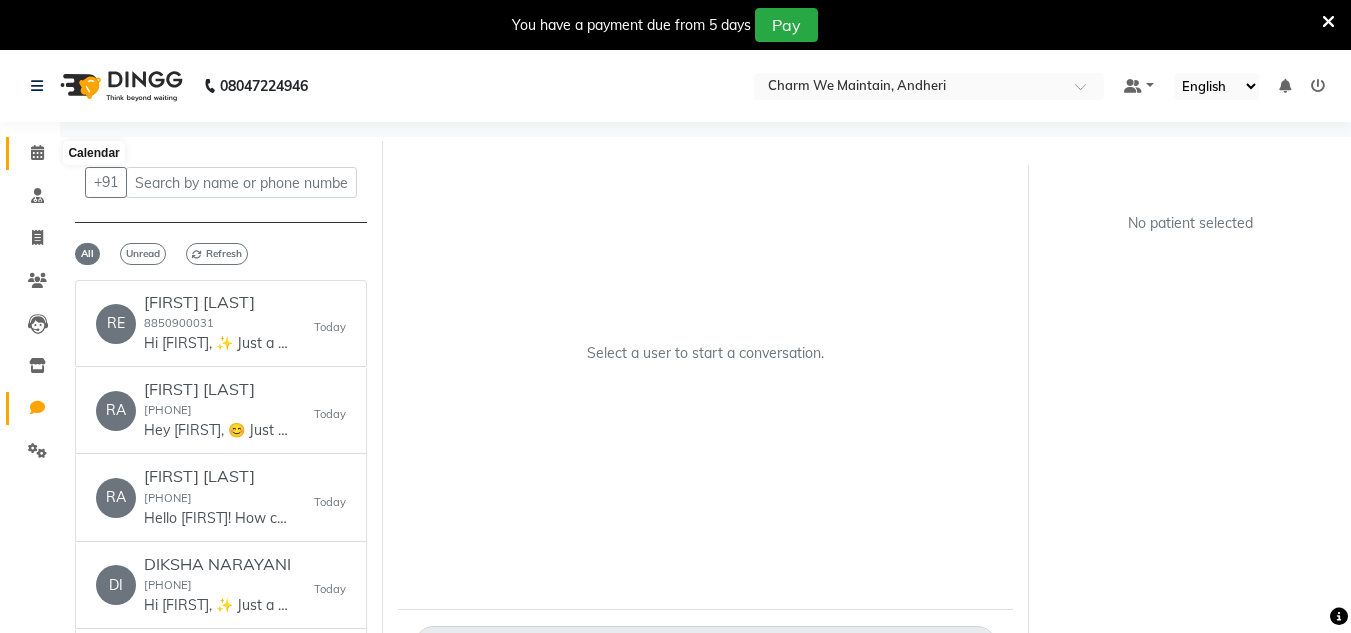 click 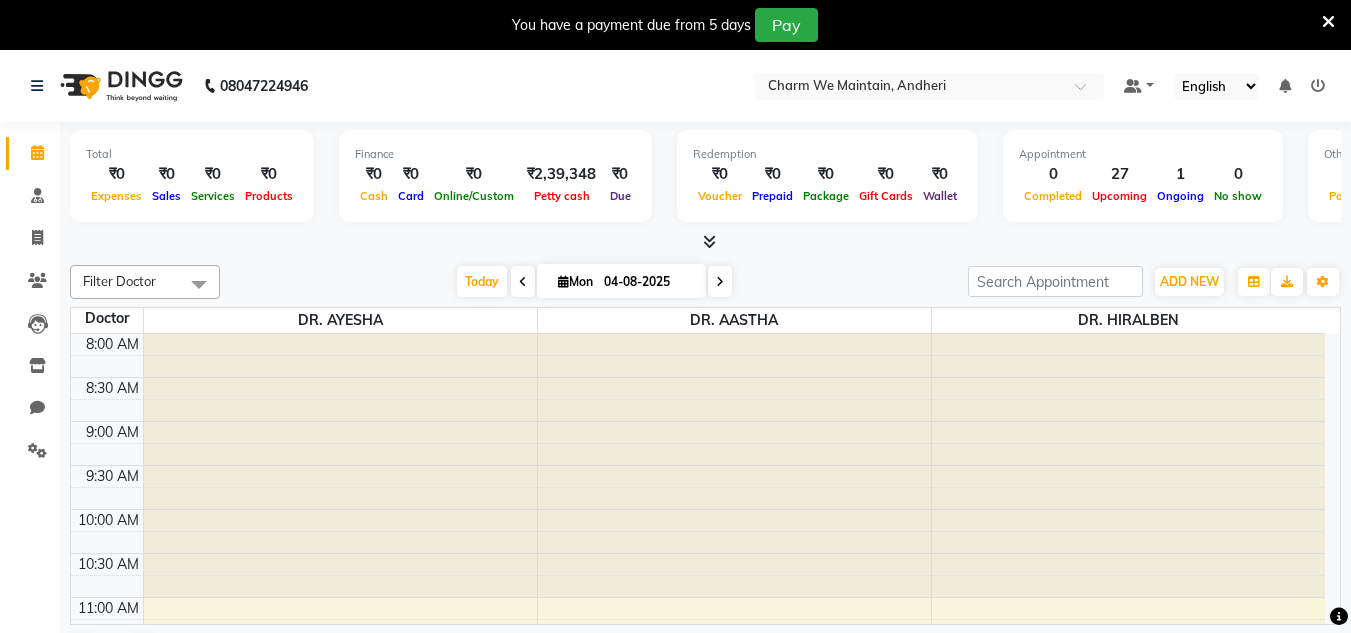 scroll, scrollTop: 0, scrollLeft: 0, axis: both 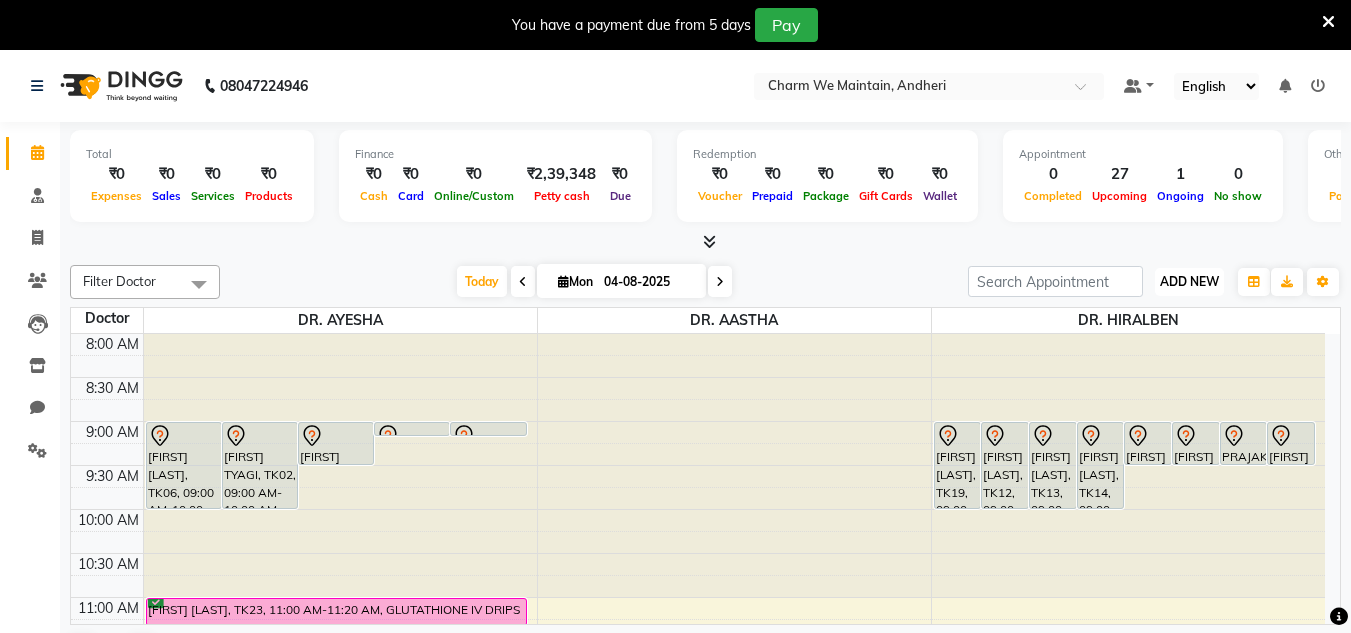 click on "ADD NEW" at bounding box center (1189, 281) 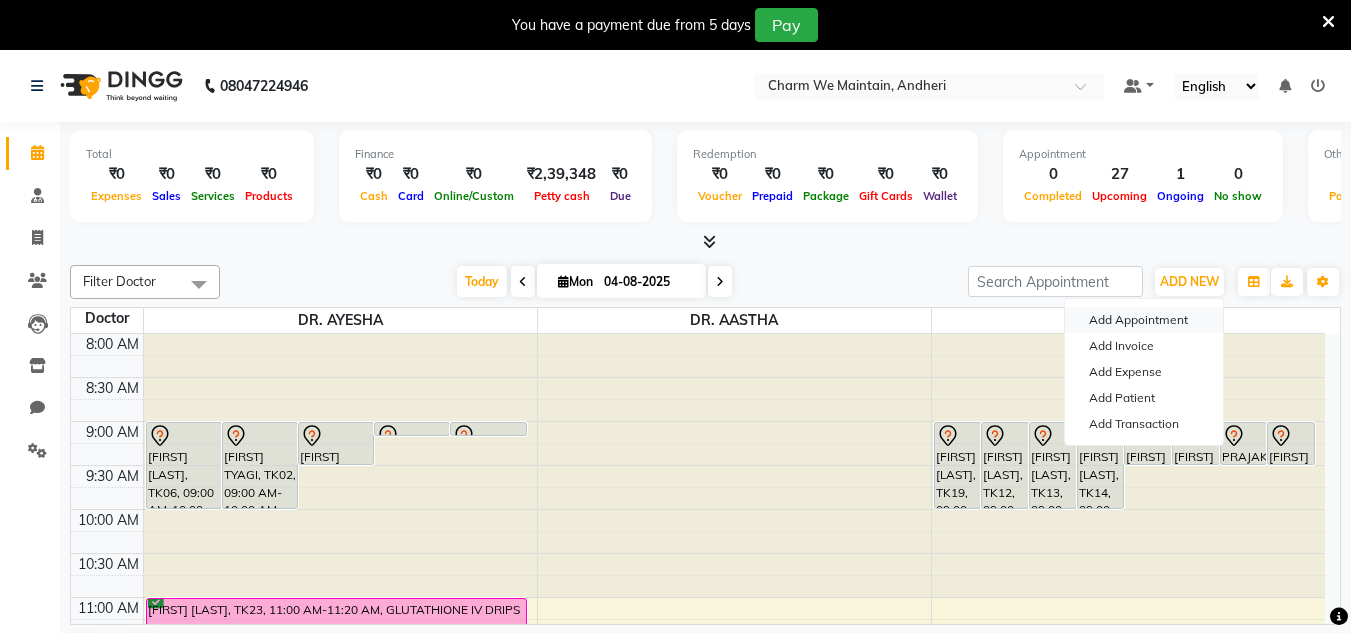 click on "Add Appointment" at bounding box center (1144, 320) 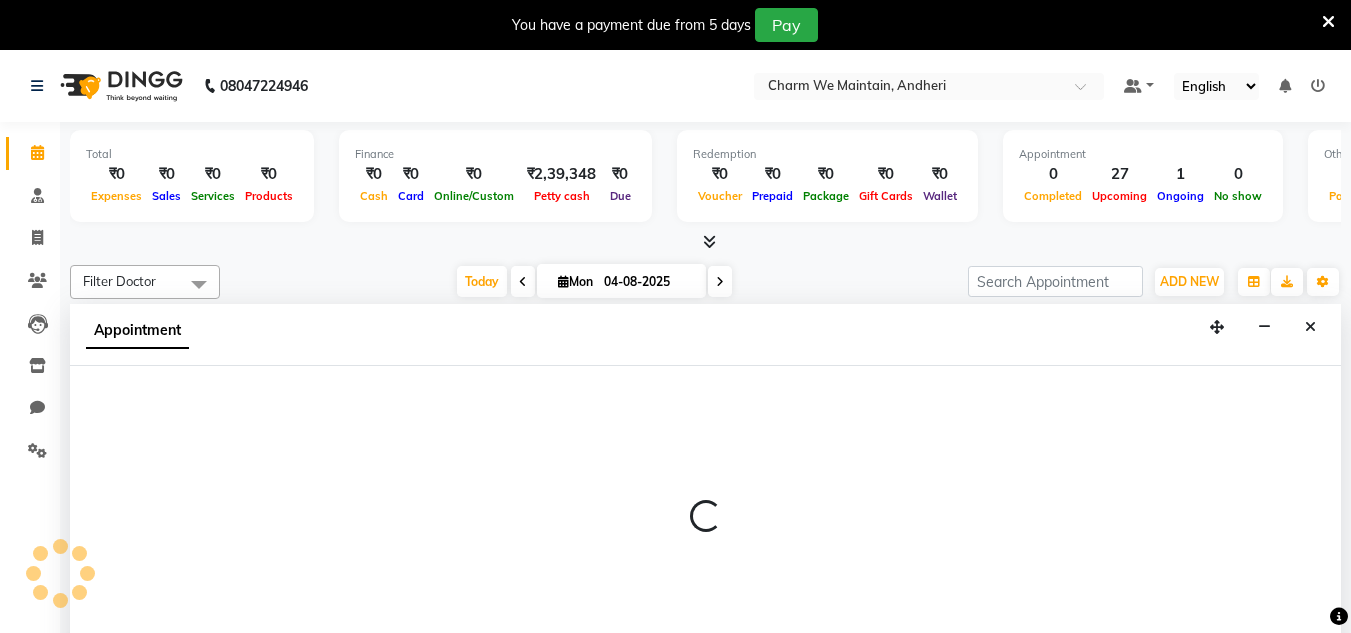 scroll, scrollTop: 51, scrollLeft: 0, axis: vertical 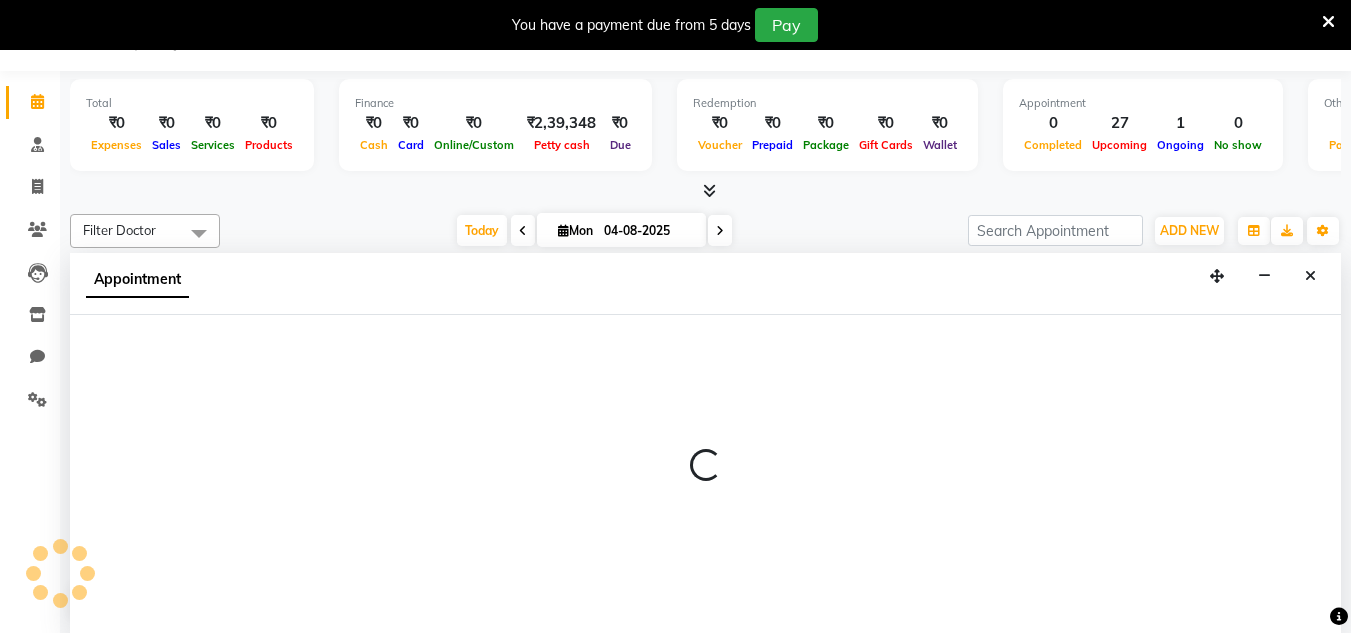 select on "540" 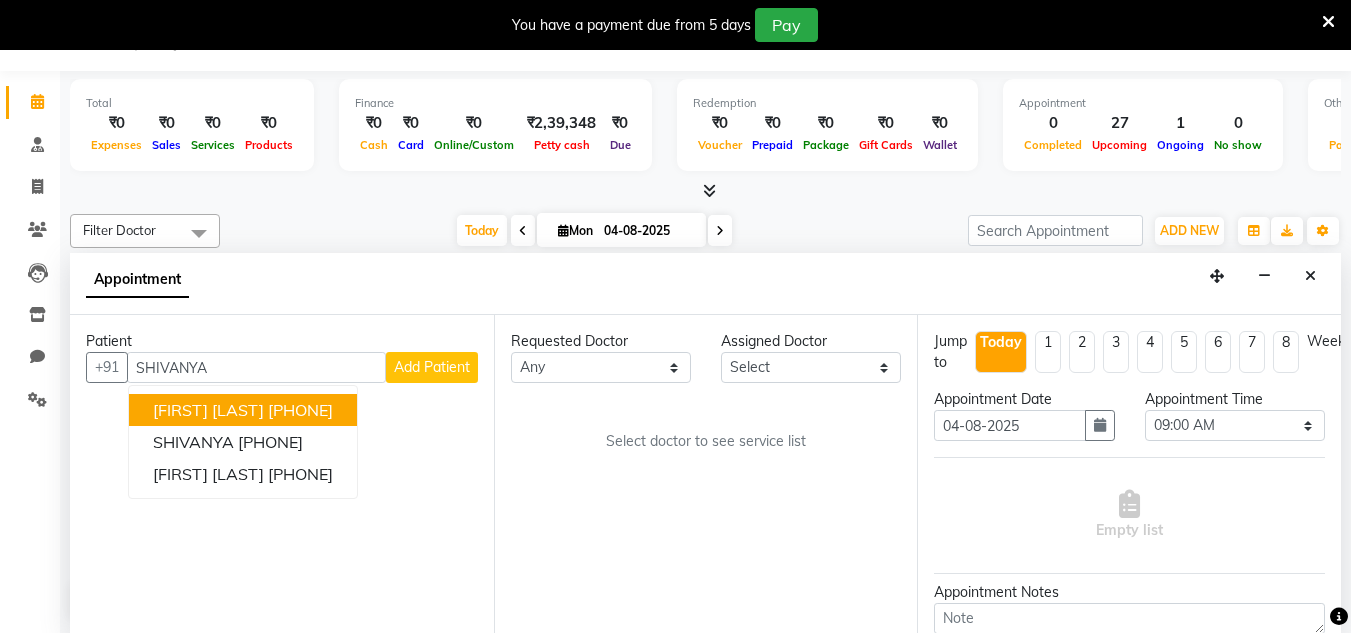 click on "[PHONE]" at bounding box center (300, 410) 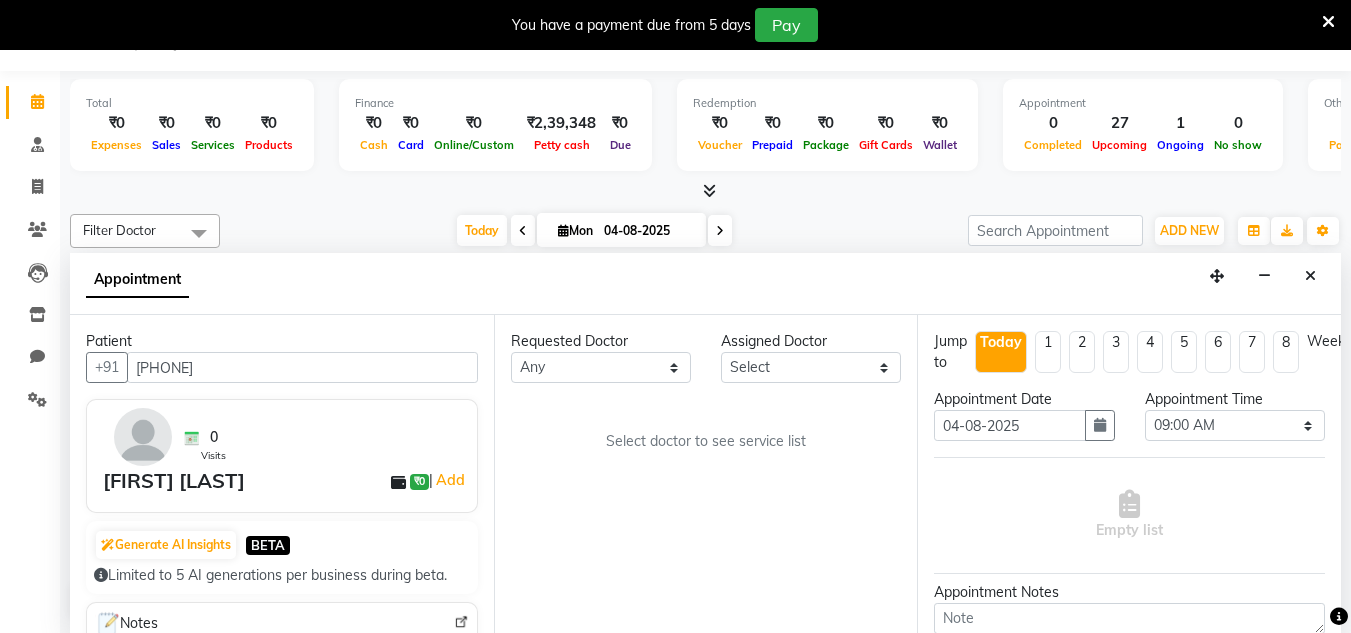 type on "[PHONE]" 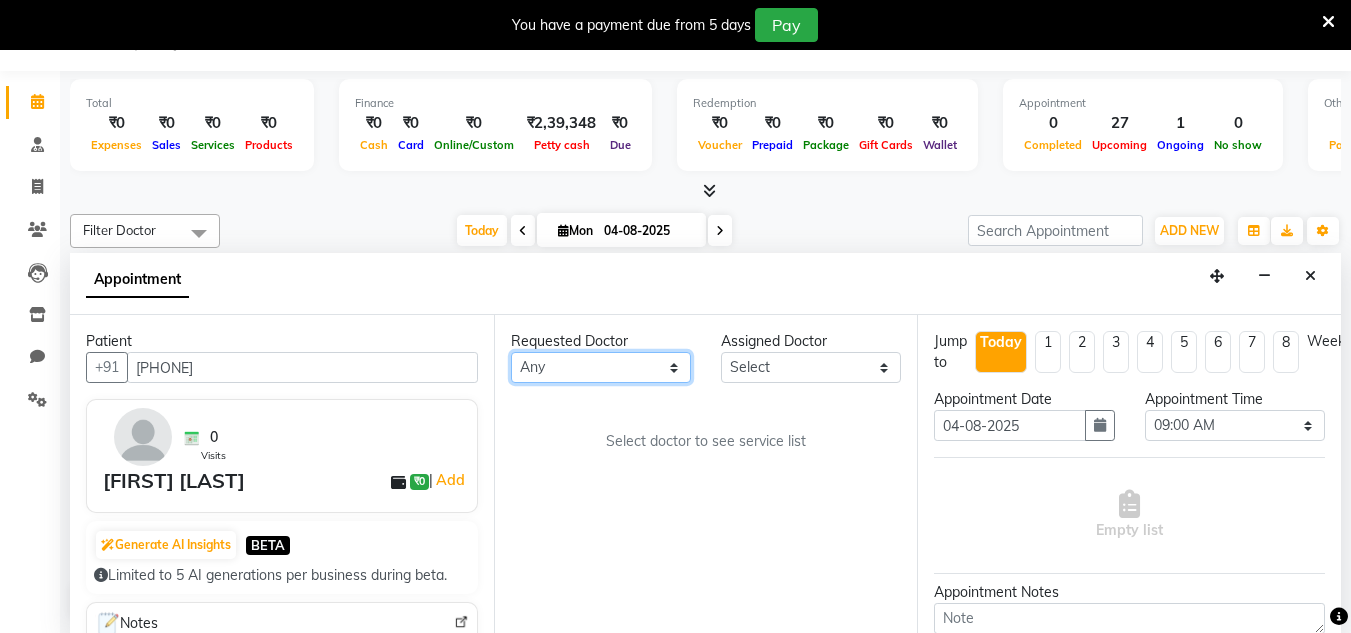 click on "Any DR. AASTHA	 DR. AYESHA	 DR. HIRALBEN" at bounding box center [601, 367] 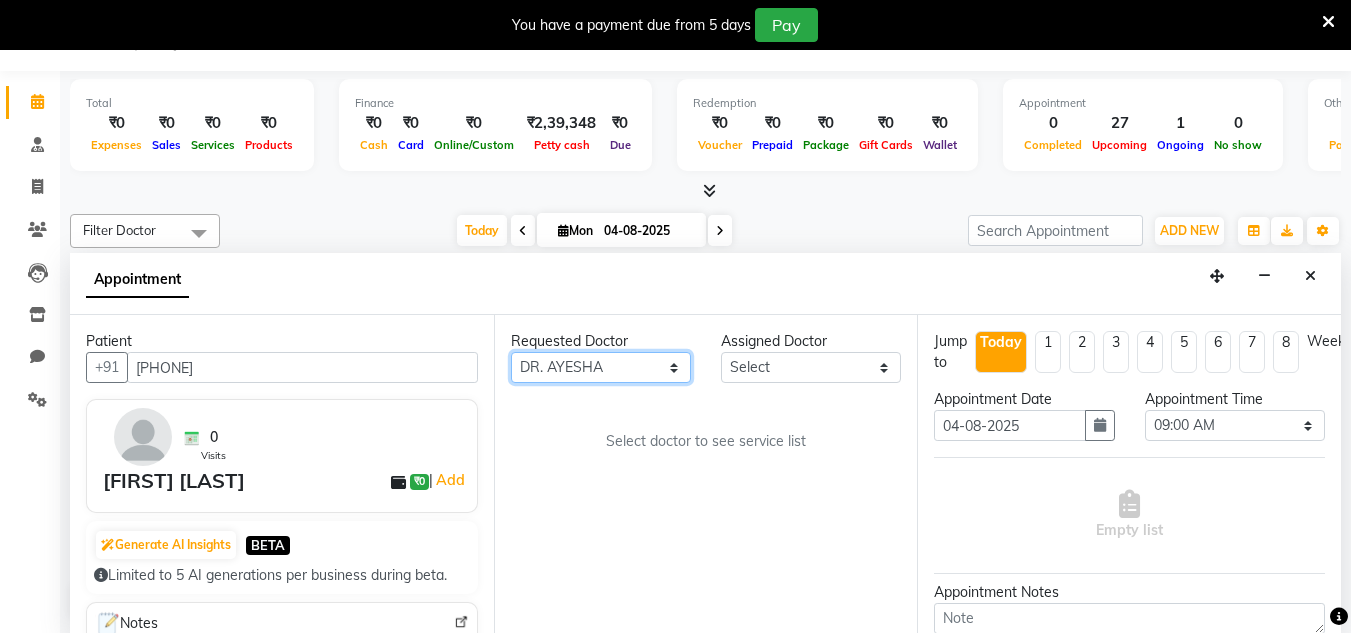 click on "Any DR. AASTHA	 DR. AYESHA	 DR. HIRALBEN" at bounding box center [601, 367] 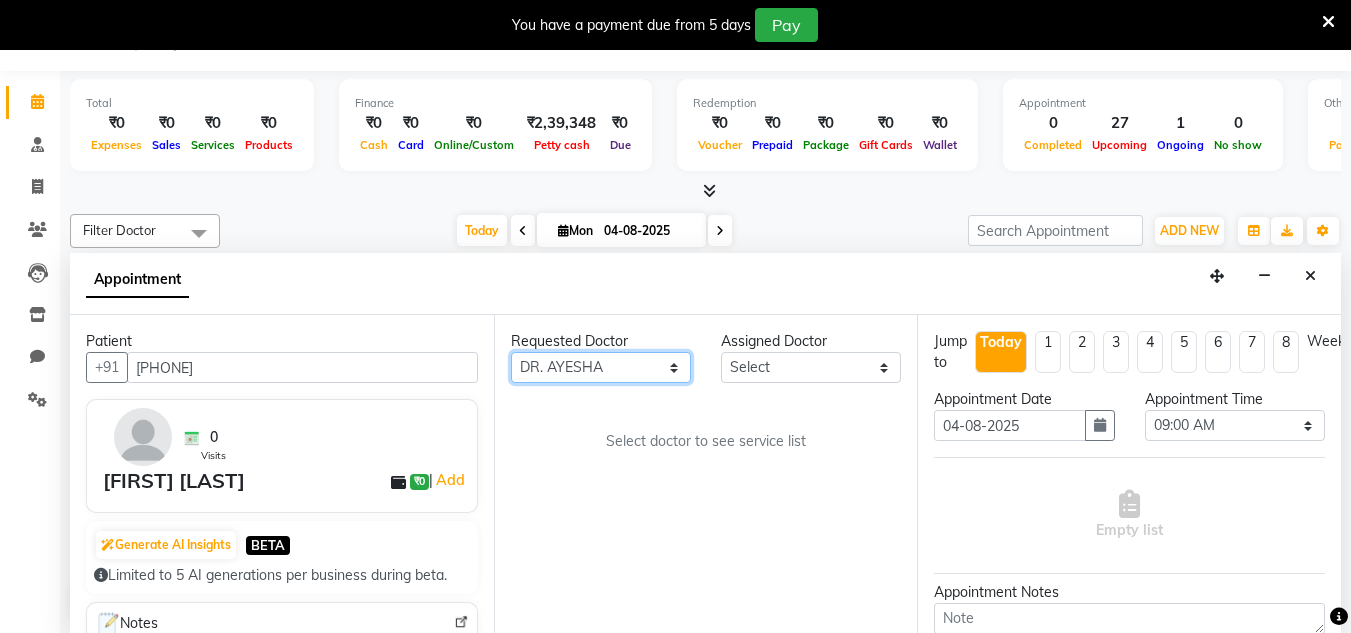 select on "86210" 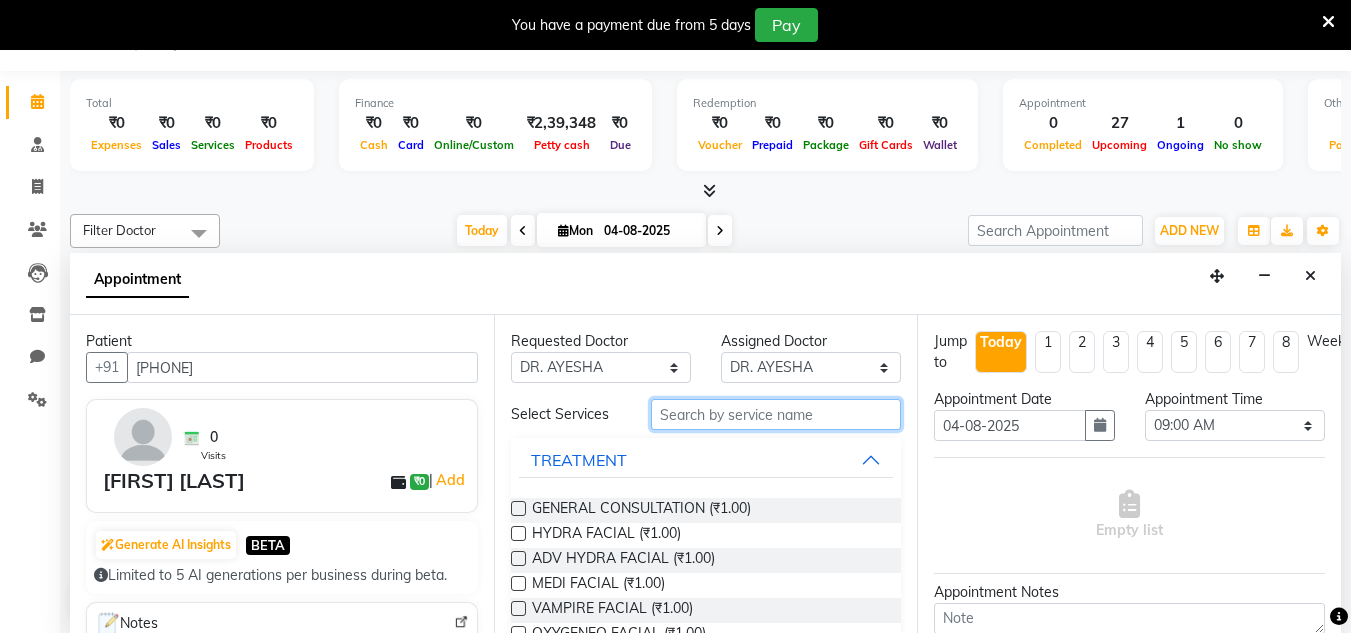 click at bounding box center (776, 414) 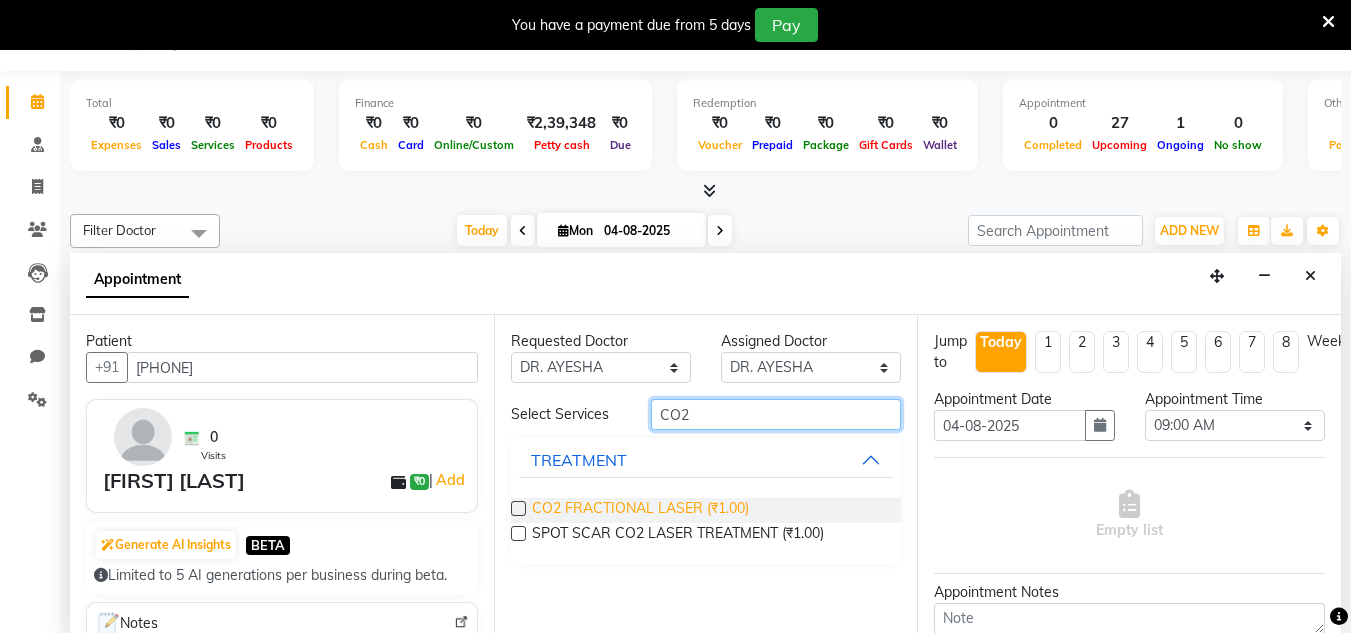 type on "CO2" 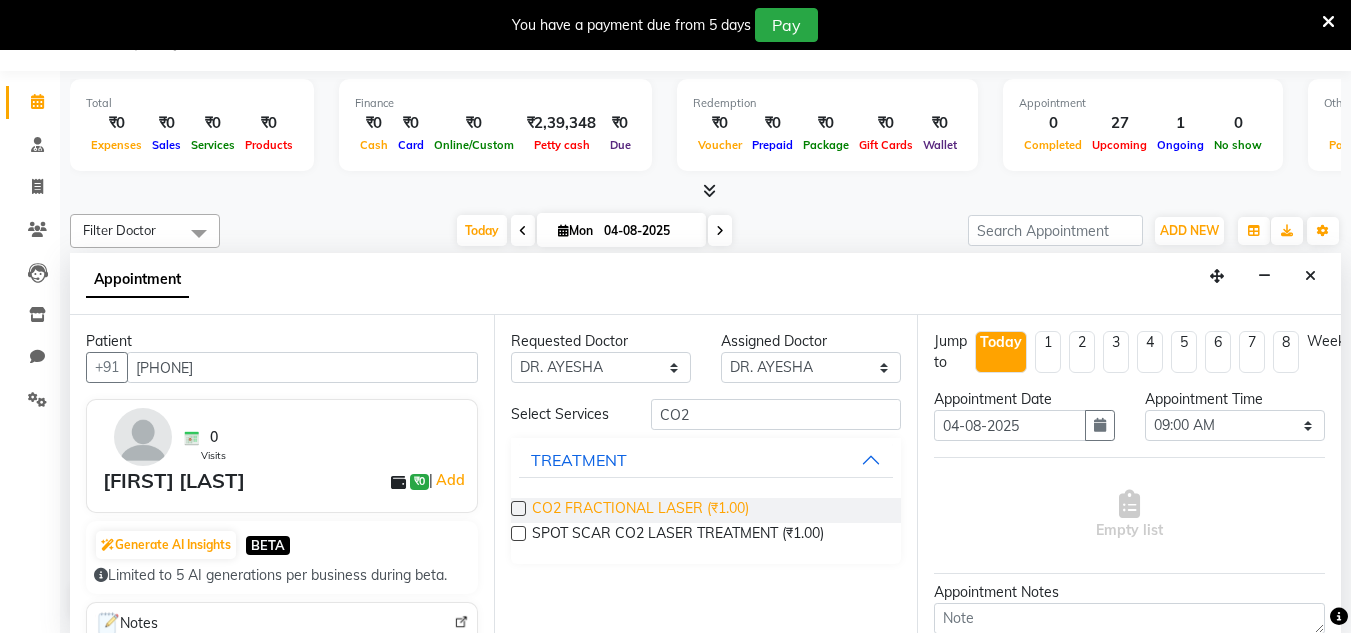 click on "CO2 FRACTIONAL LASER (₹1.00)" at bounding box center (640, 510) 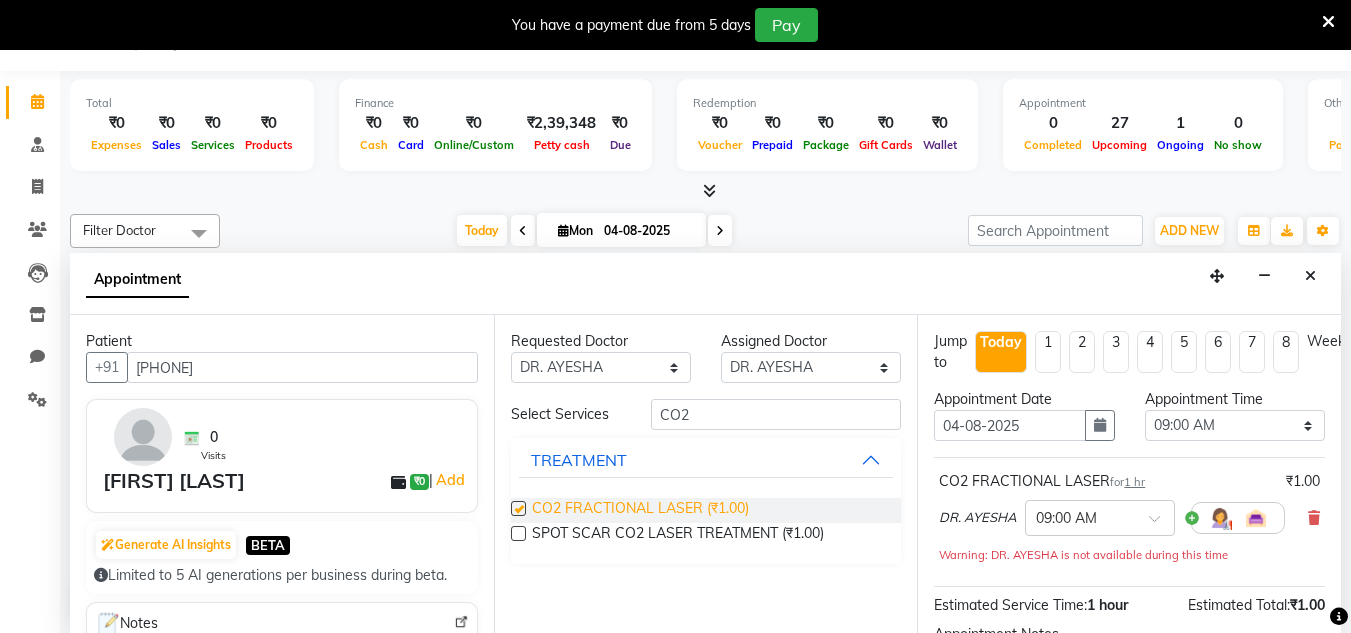 checkbox on "false" 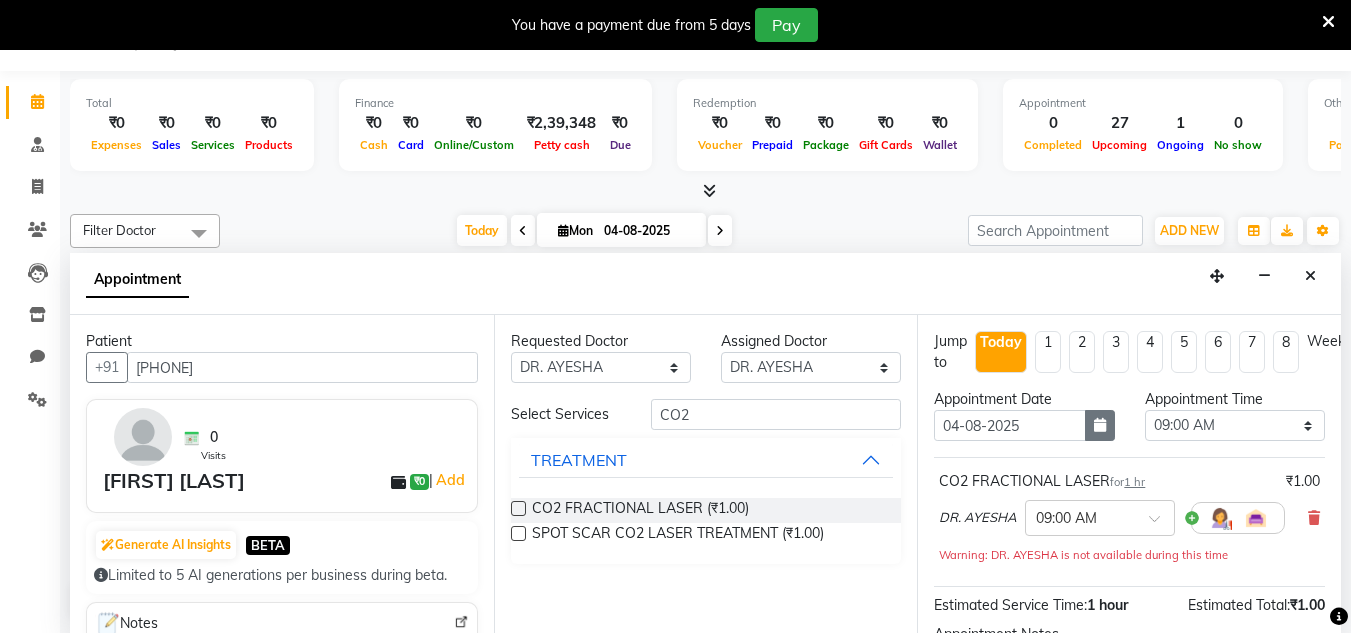 click at bounding box center (1100, 425) 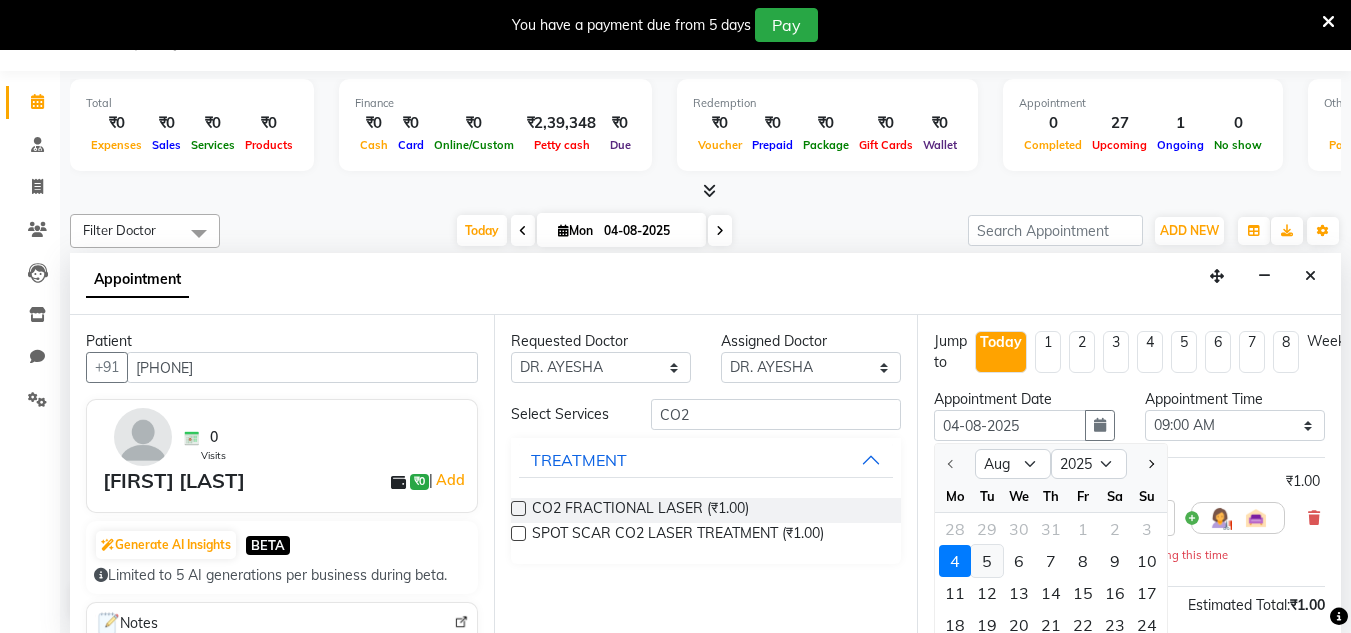 click on "5" at bounding box center (987, 561) 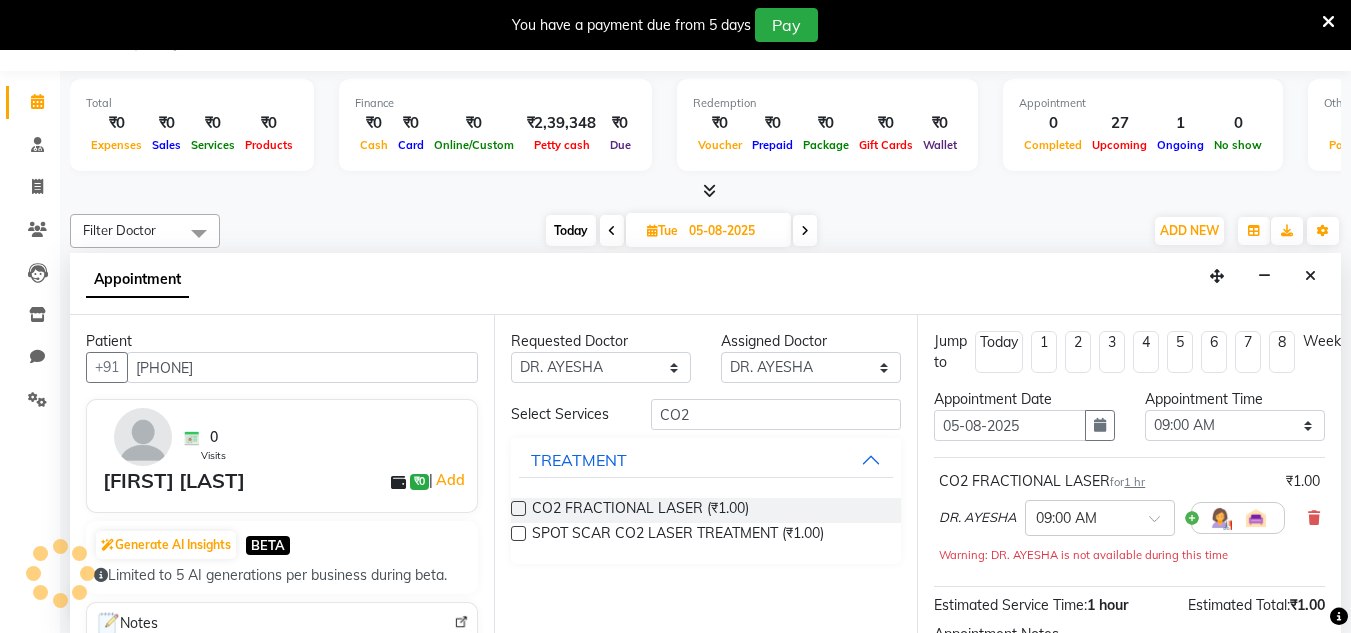 scroll, scrollTop: 881, scrollLeft: 0, axis: vertical 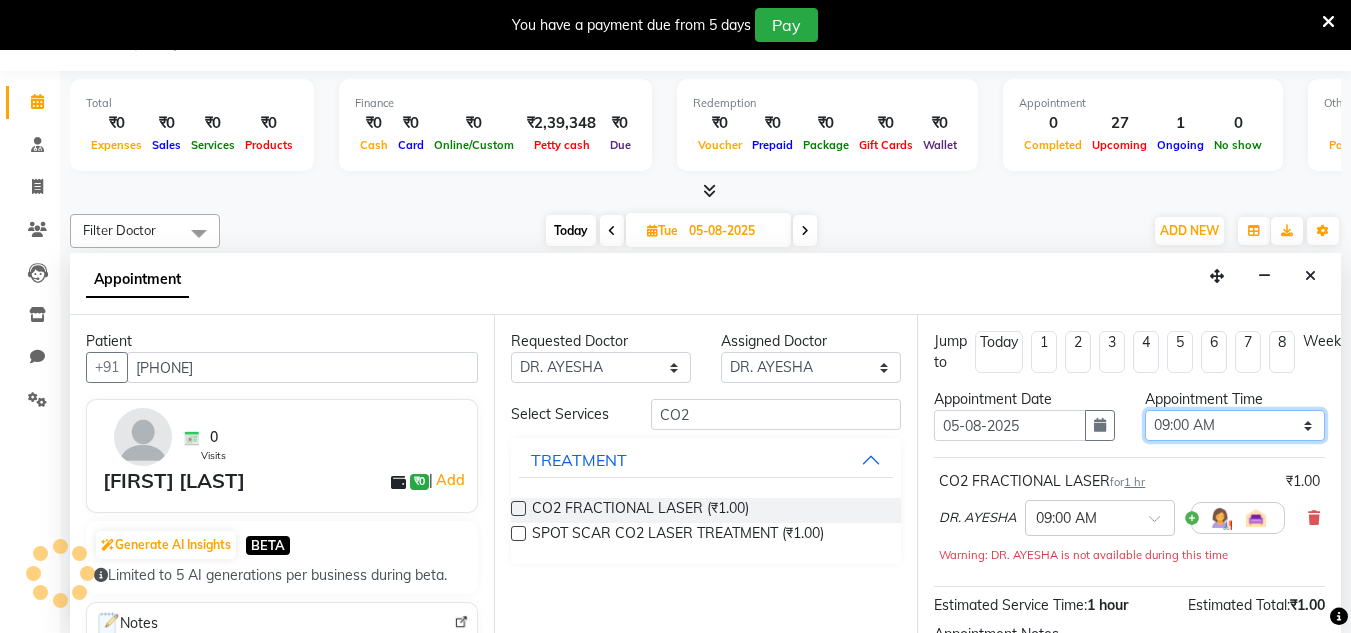 click on "Select 09:00 AM 09:15 AM 09:30 AM 09:45 AM 10:00 AM 10:15 AM 10:30 AM 10:45 AM 11:00 AM 11:15 AM 11:30 AM 11:45 AM 12:00 PM 12:15 PM 12:30 PM 12:45 PM 01:00 PM 01:15 PM 01:30 PM 01:45 PM 02:00 PM 02:15 PM 02:30 PM 02:45 PM 03:00 PM 03:15 PM 03:30 PM 03:45 PM 04:00 PM 04:15 PM 04:30 PM 04:45 PM 05:00 PM 05:15 PM 05:30 PM 05:45 PM 06:00 PM 06:15 PM 06:30 PM 06:45 PM 07:00 PM 07:15 PM 07:30 PM 07:45 PM 08:00 PM 08:15 PM 08:30 PM 08:45 PM 09:00 PM 09:15 PM 09:30 PM 09:45 PM 10:00 PM" at bounding box center (1235, 425) 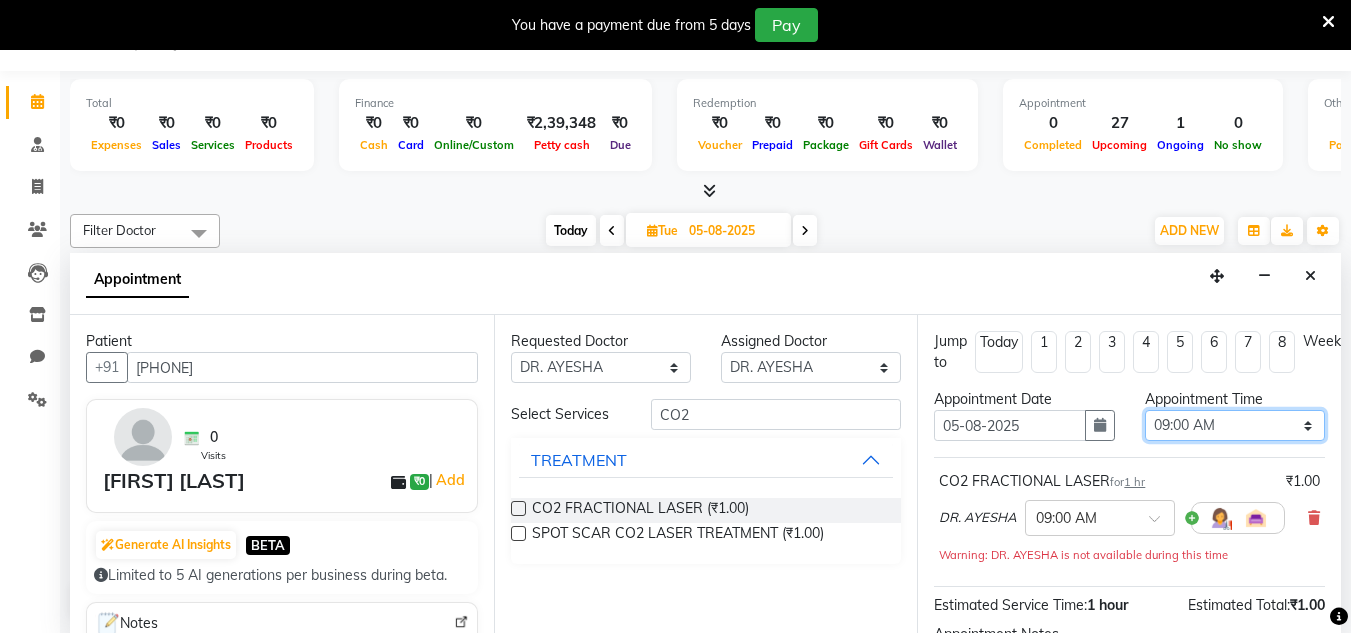 select on "960" 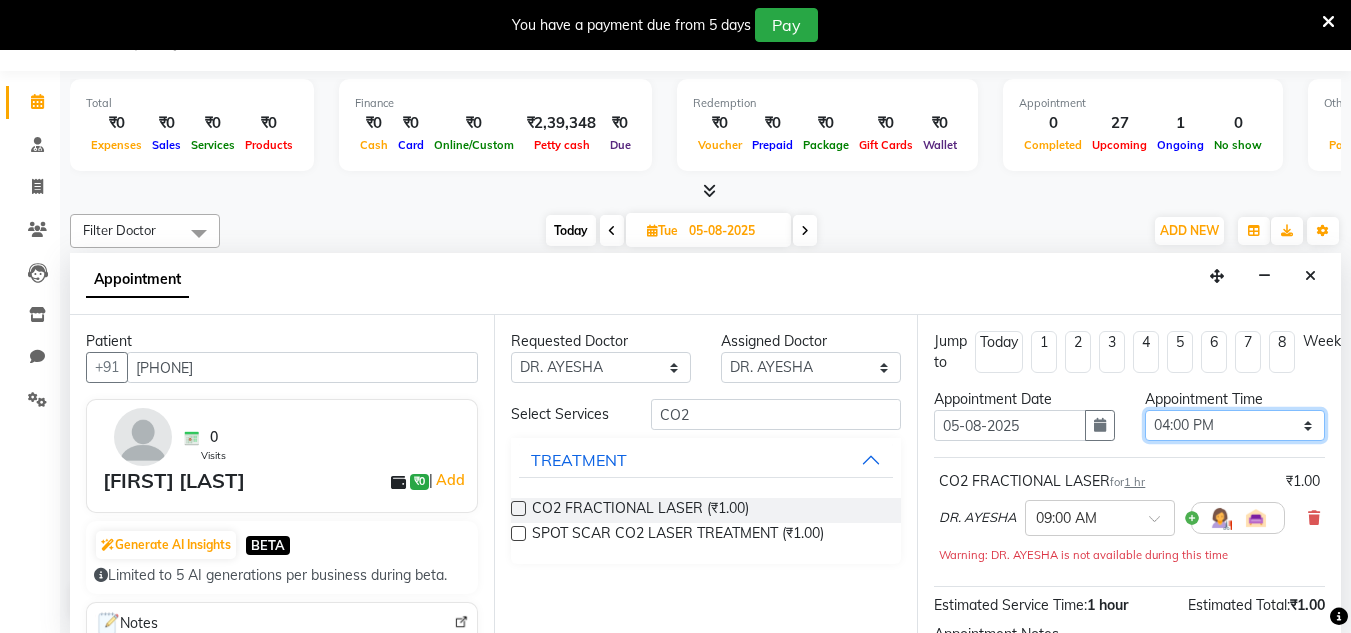 click on "Select 09:00 AM 09:15 AM 09:30 AM 09:45 AM 10:00 AM 10:15 AM 10:30 AM 10:45 AM 11:00 AM 11:15 AM 11:30 AM 11:45 AM 12:00 PM 12:15 PM 12:30 PM 12:45 PM 01:00 PM 01:15 PM 01:30 PM 01:45 PM 02:00 PM 02:15 PM 02:30 PM 02:45 PM 03:00 PM 03:15 PM 03:30 PM 03:45 PM 04:00 PM 04:15 PM 04:30 PM 04:45 PM 05:00 PM 05:15 PM 05:30 PM 05:45 PM 06:00 PM 06:15 PM 06:30 PM 06:45 PM 07:00 PM 07:15 PM 07:30 PM 07:45 PM 08:00 PM 08:15 PM 08:30 PM 08:45 PM 09:00 PM 09:15 PM 09:30 PM 09:45 PM 10:00 PM" at bounding box center [1235, 425] 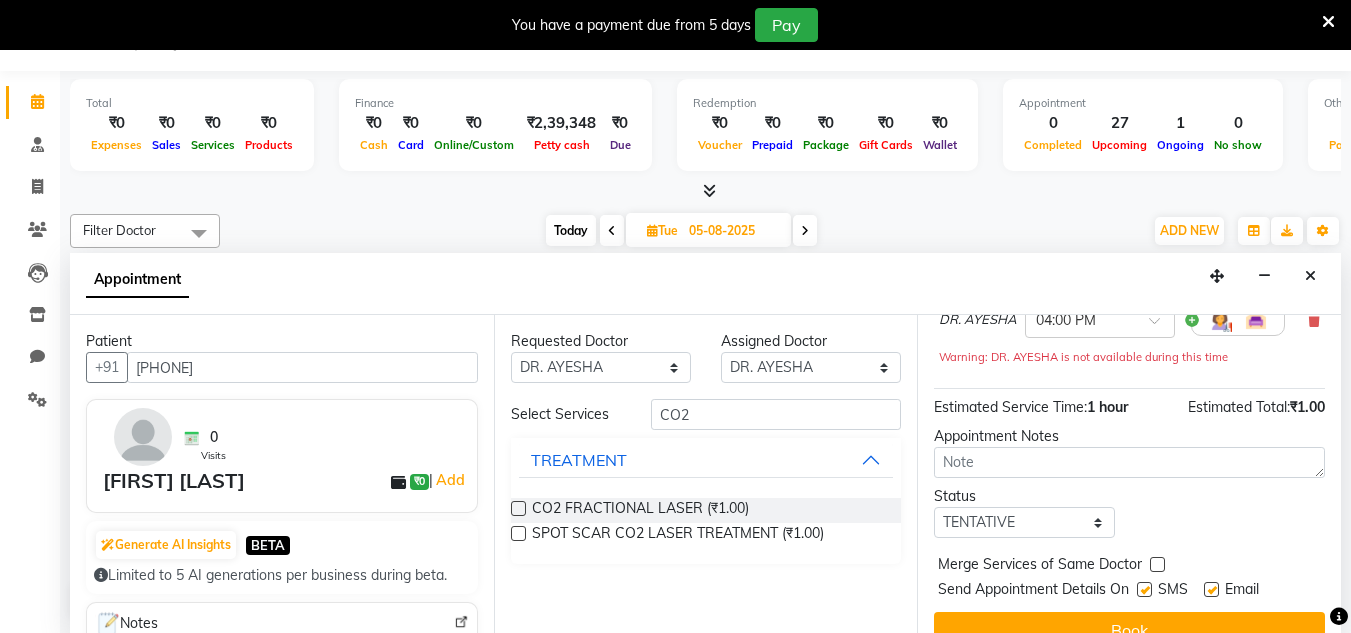 scroll, scrollTop: 200, scrollLeft: 0, axis: vertical 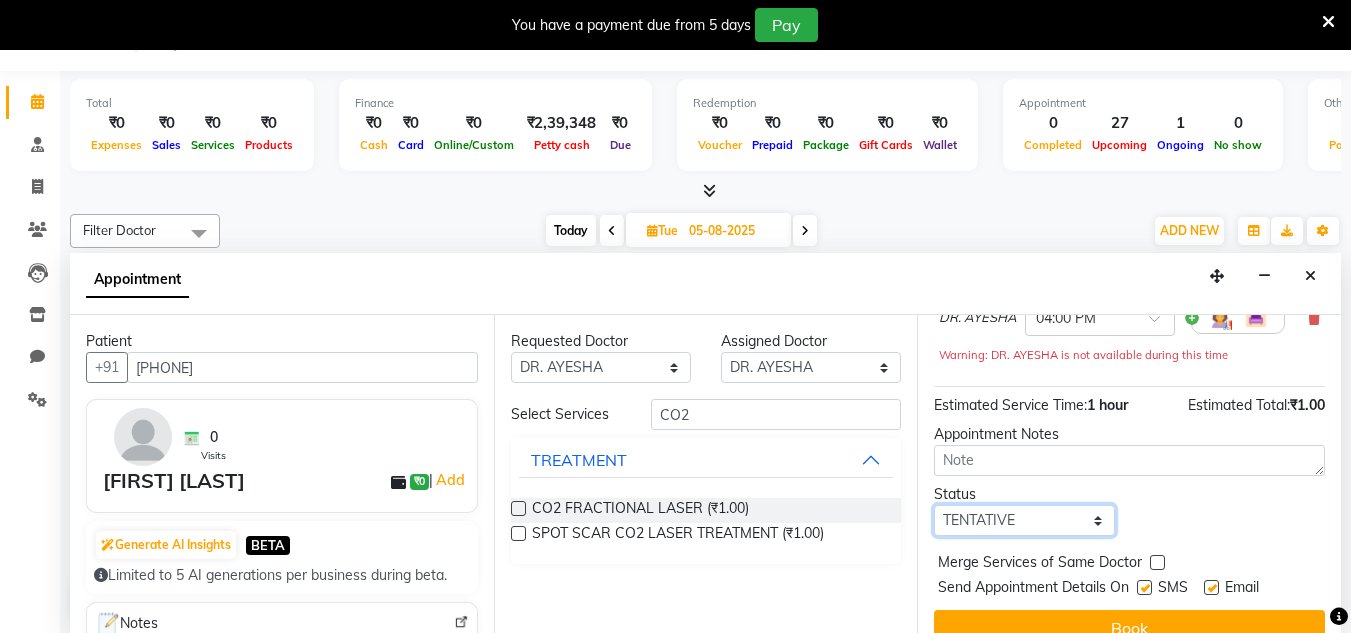 click on "Select TENTATIVE CONFIRM UPCOMING" at bounding box center [1024, 520] 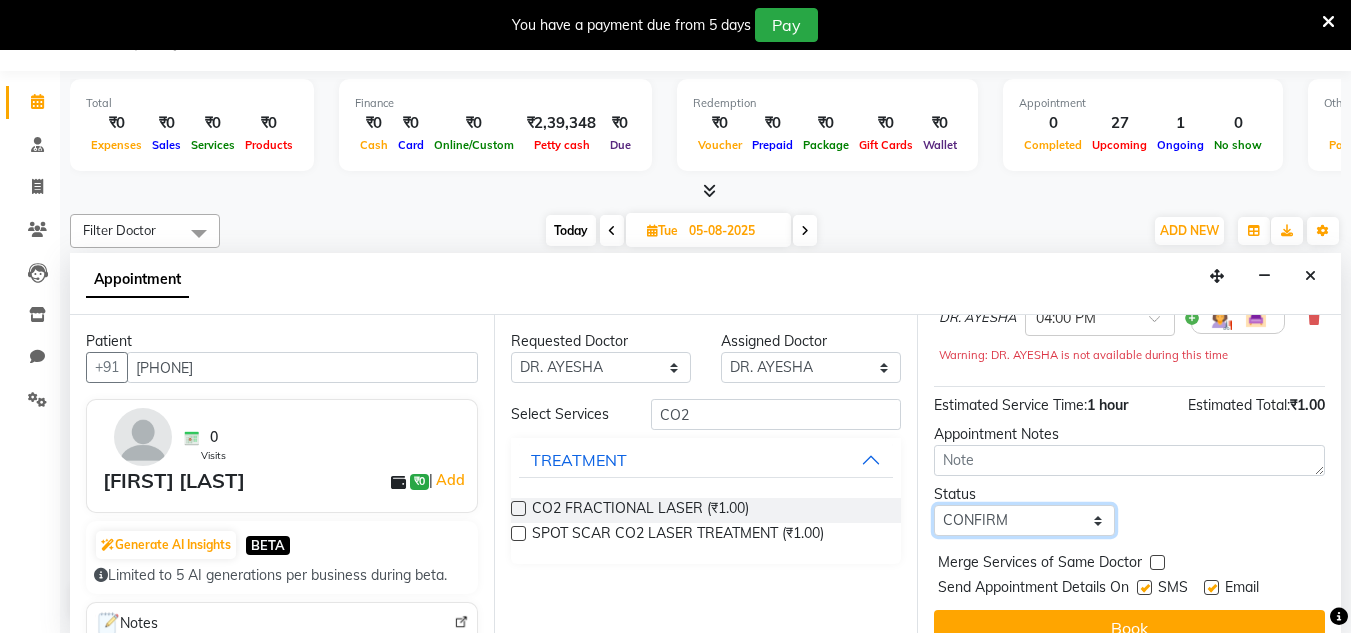 click on "Select TENTATIVE CONFIRM UPCOMING" at bounding box center [1024, 520] 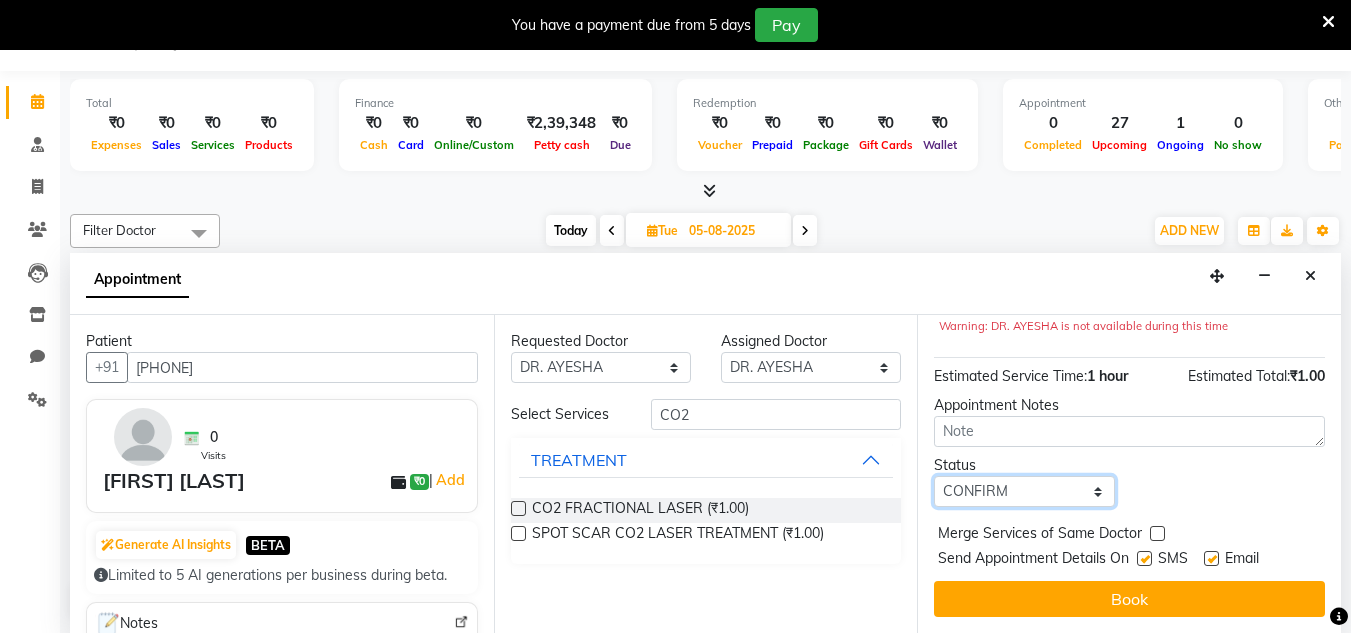 scroll, scrollTop: 244, scrollLeft: 0, axis: vertical 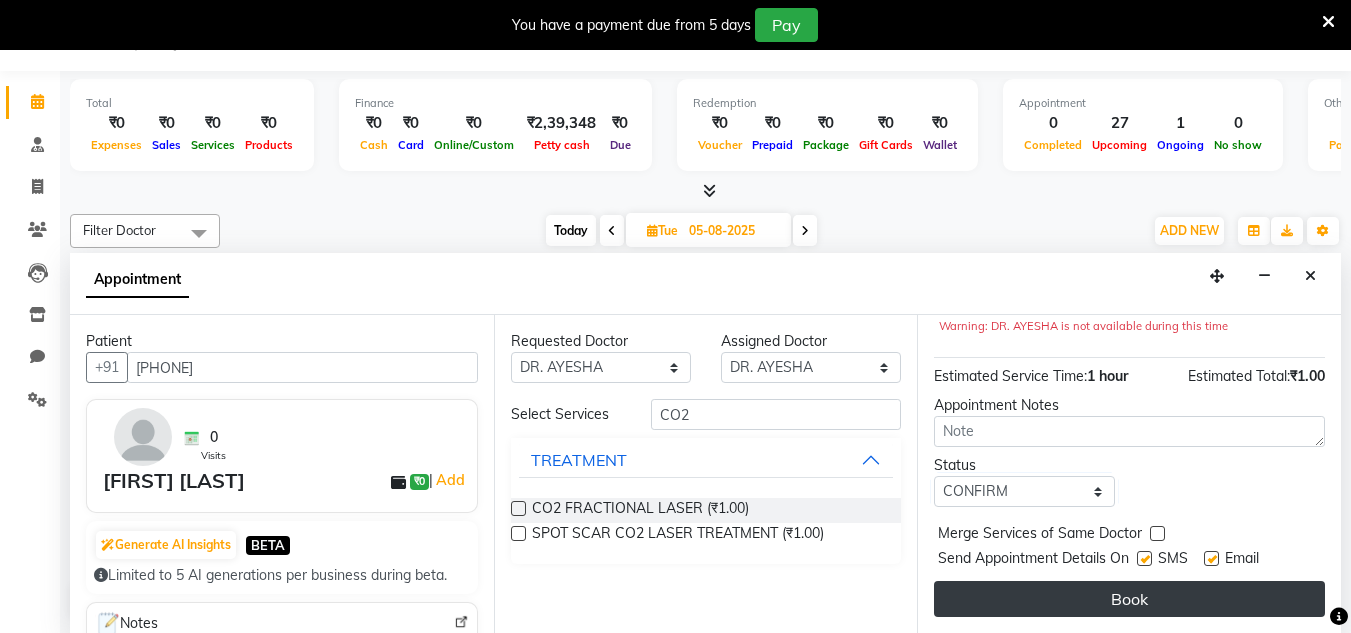 click on "Book" at bounding box center [1129, 599] 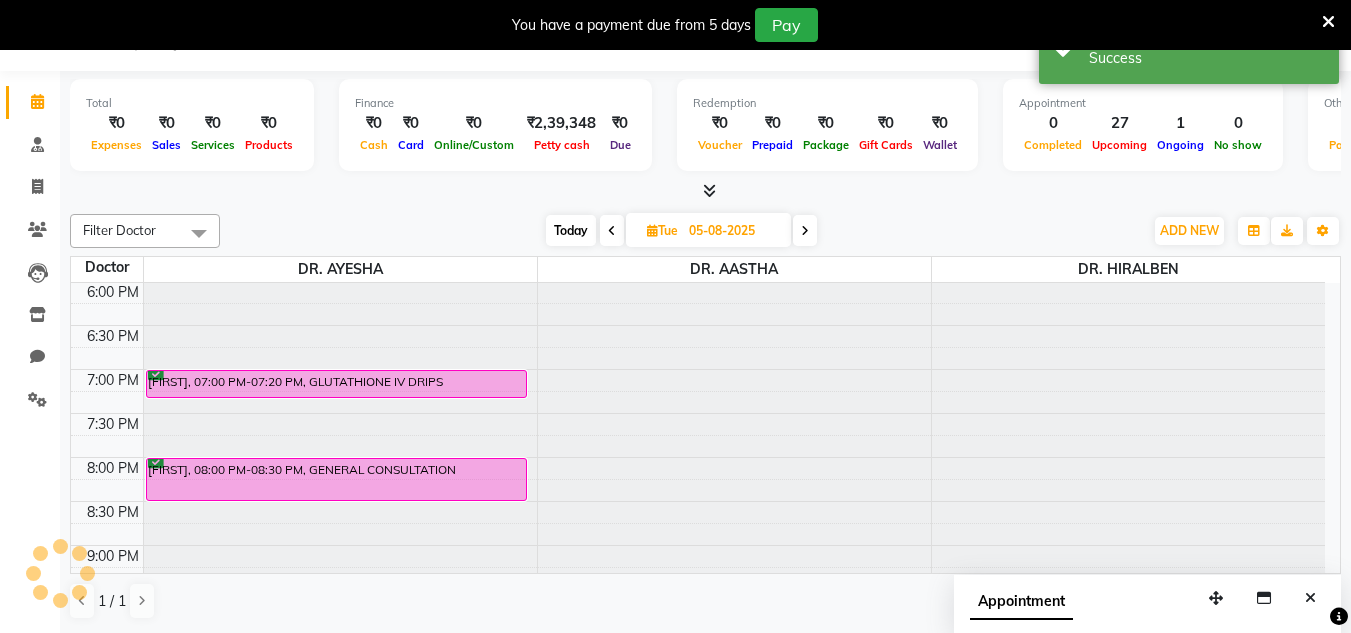 scroll, scrollTop: 0, scrollLeft: 0, axis: both 